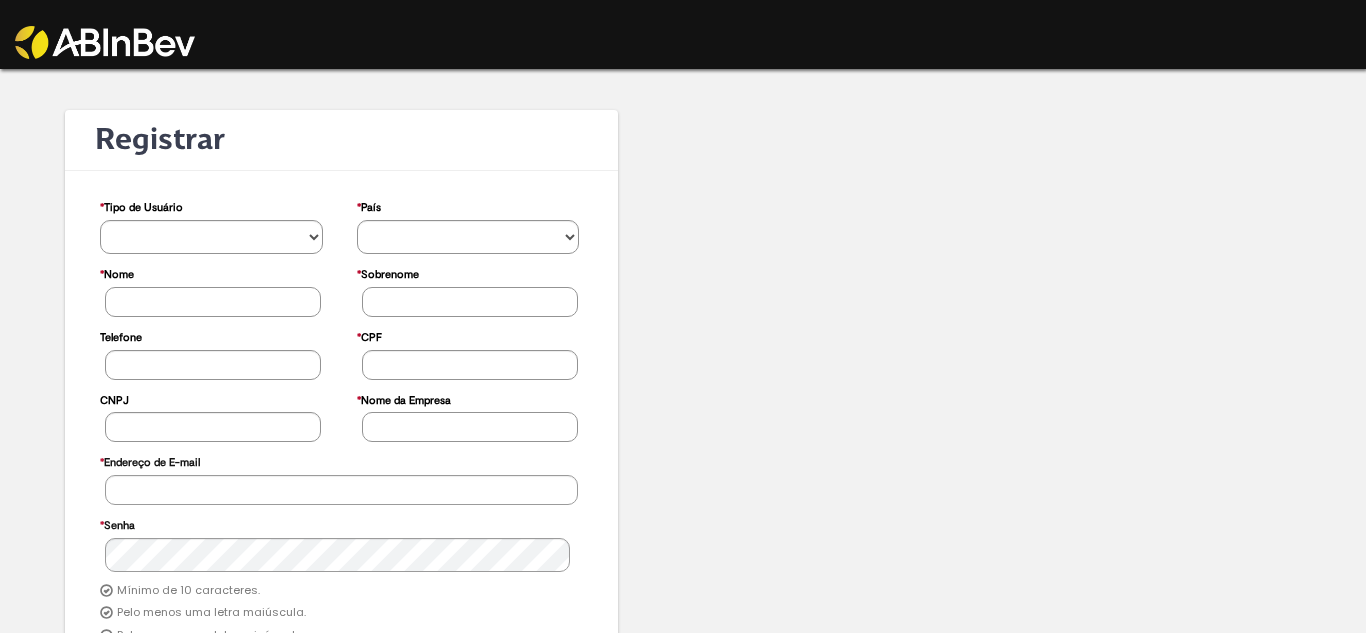 scroll, scrollTop: 0, scrollLeft: 0, axis: both 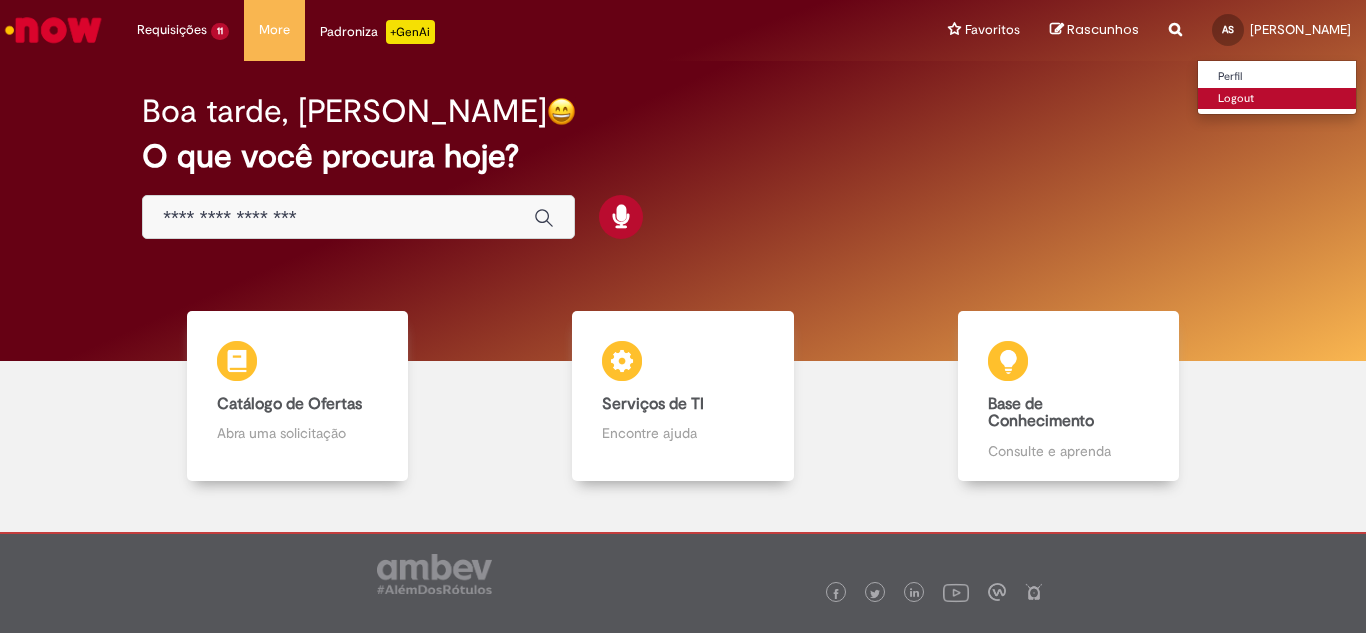 click on "Logout" at bounding box center [1277, 99] 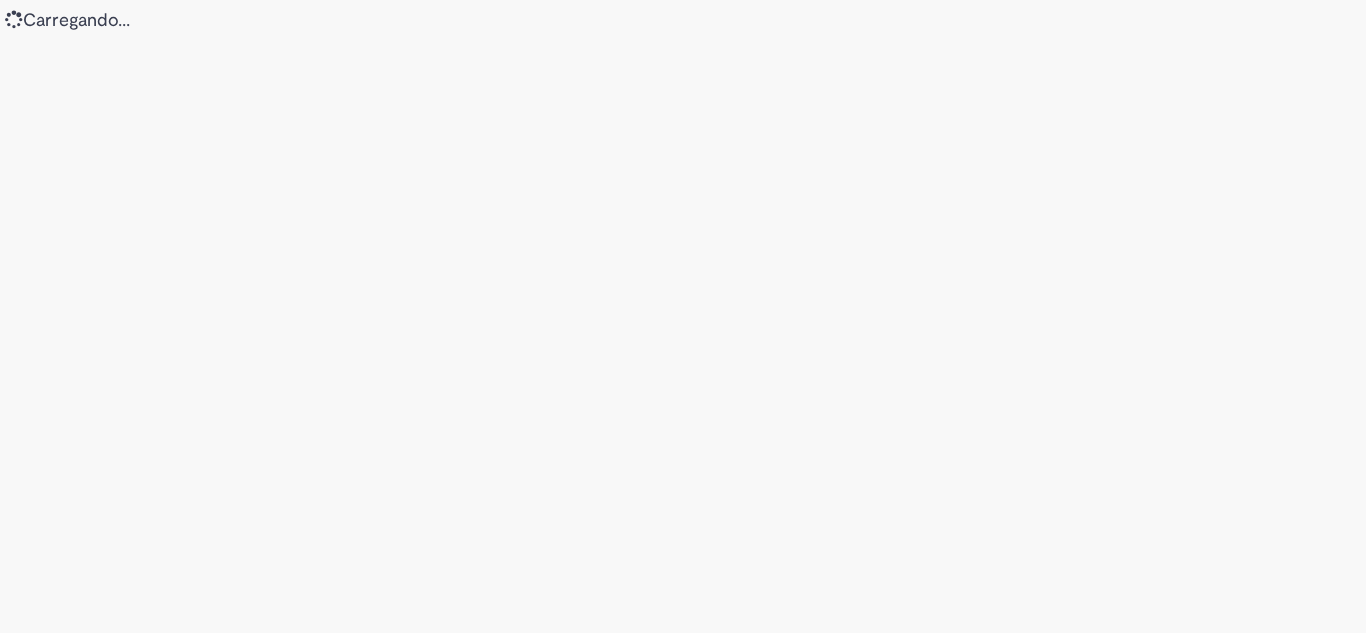scroll, scrollTop: 0, scrollLeft: 0, axis: both 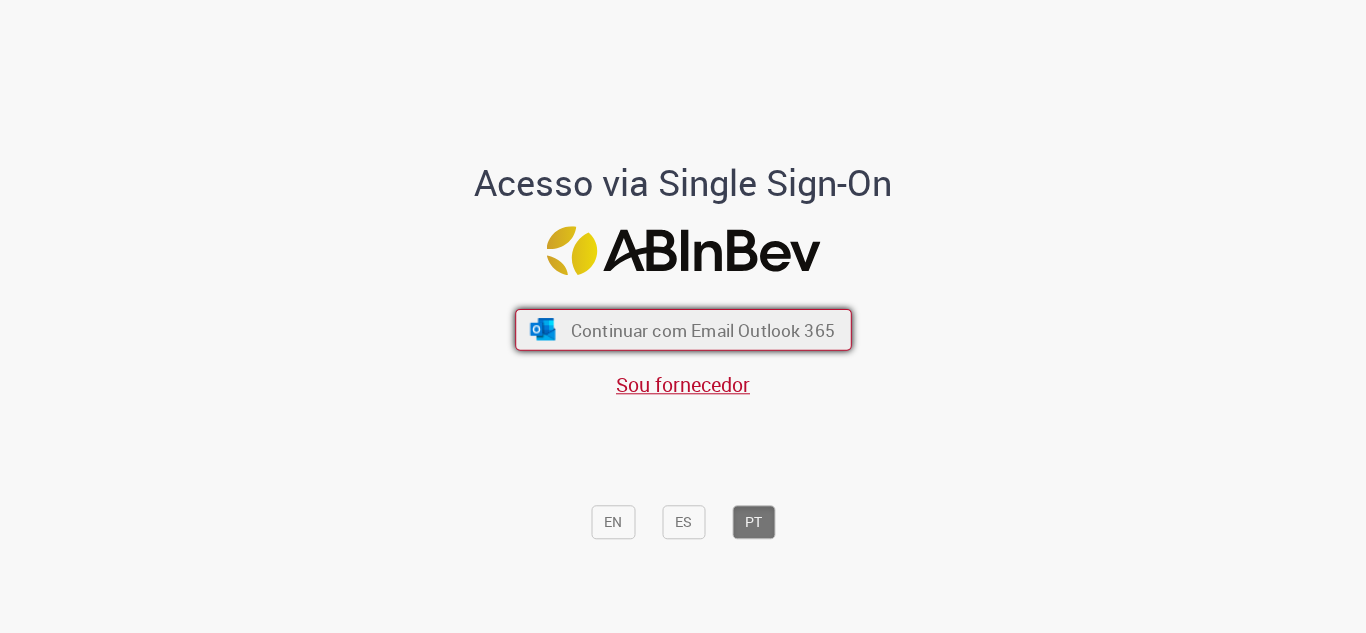 click on "Continuar com Email Outlook 365" at bounding box center (702, 329) 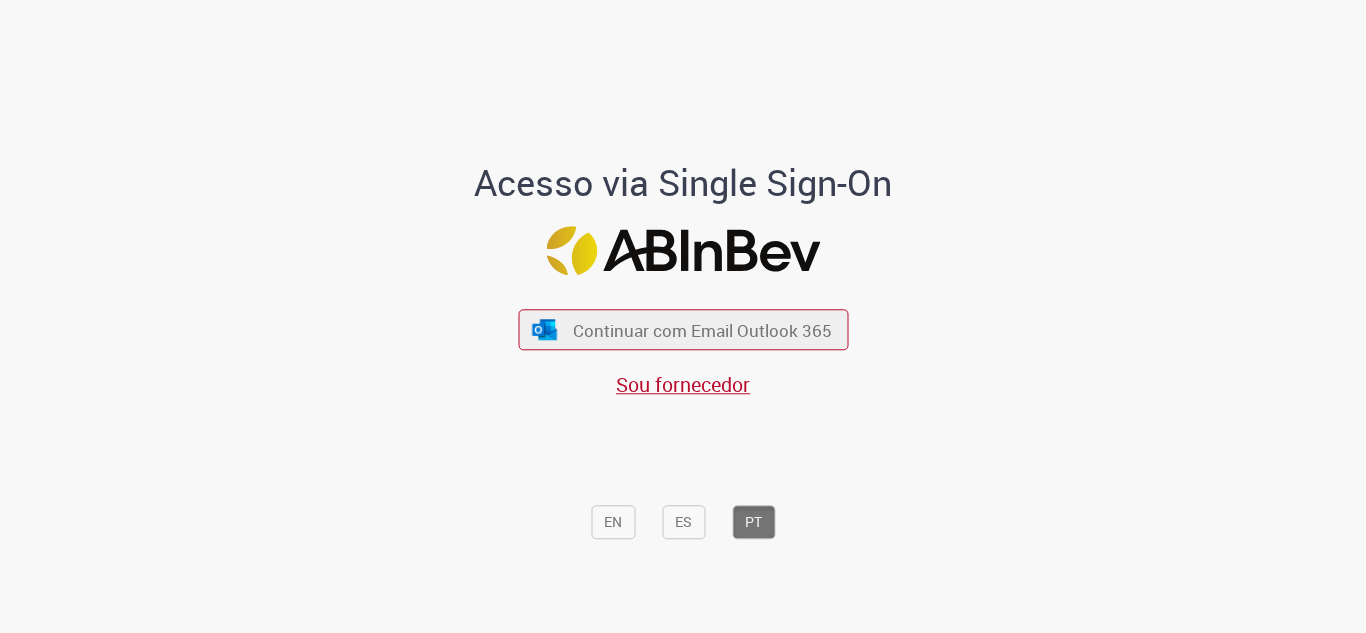 scroll, scrollTop: 0, scrollLeft: 0, axis: both 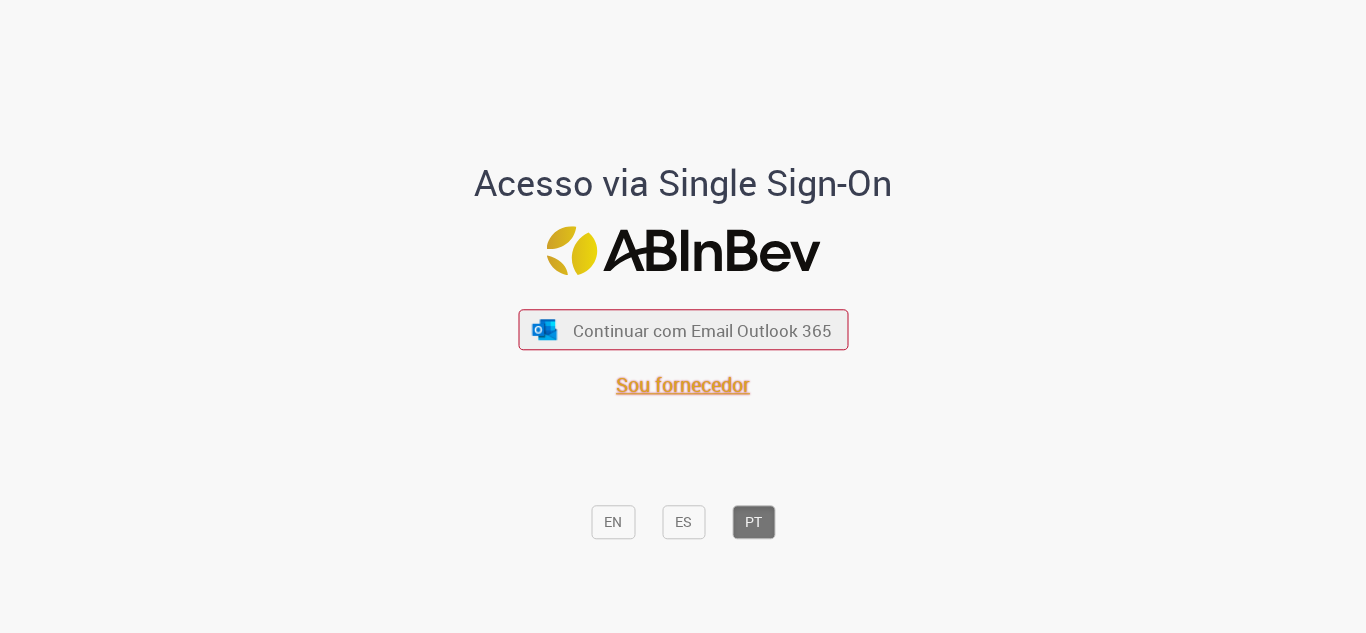click on "Sou fornecedor" at bounding box center (683, 385) 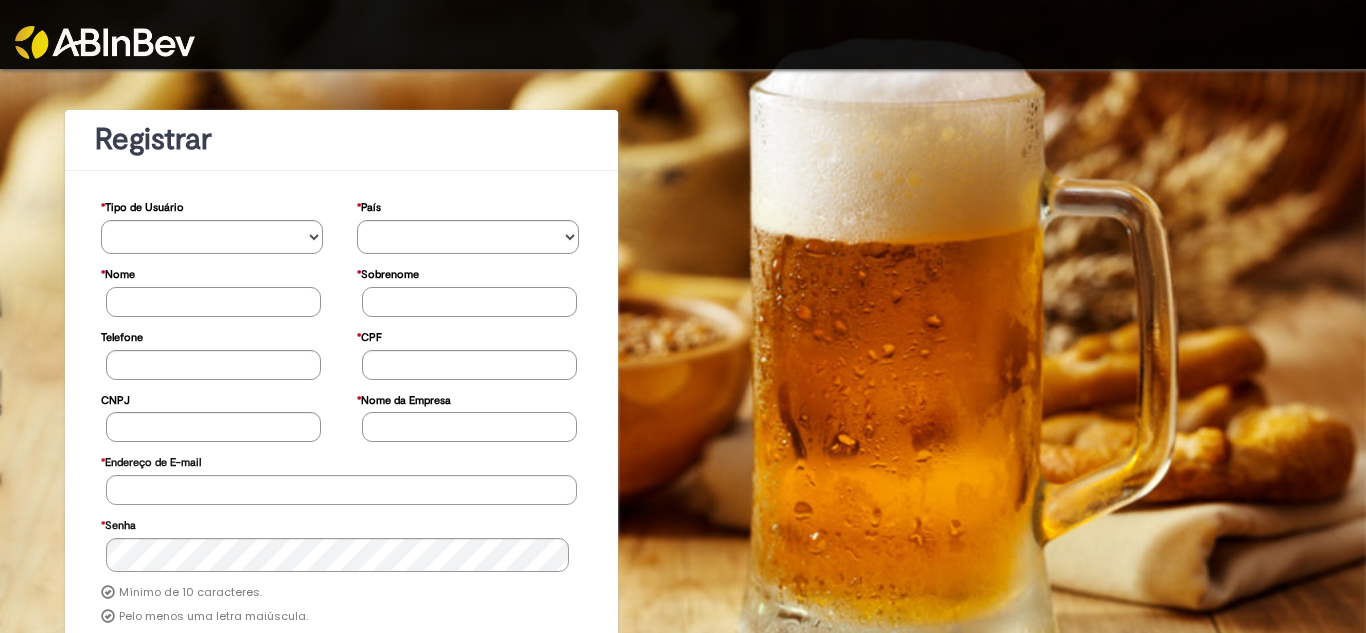 scroll, scrollTop: 0, scrollLeft: 0, axis: both 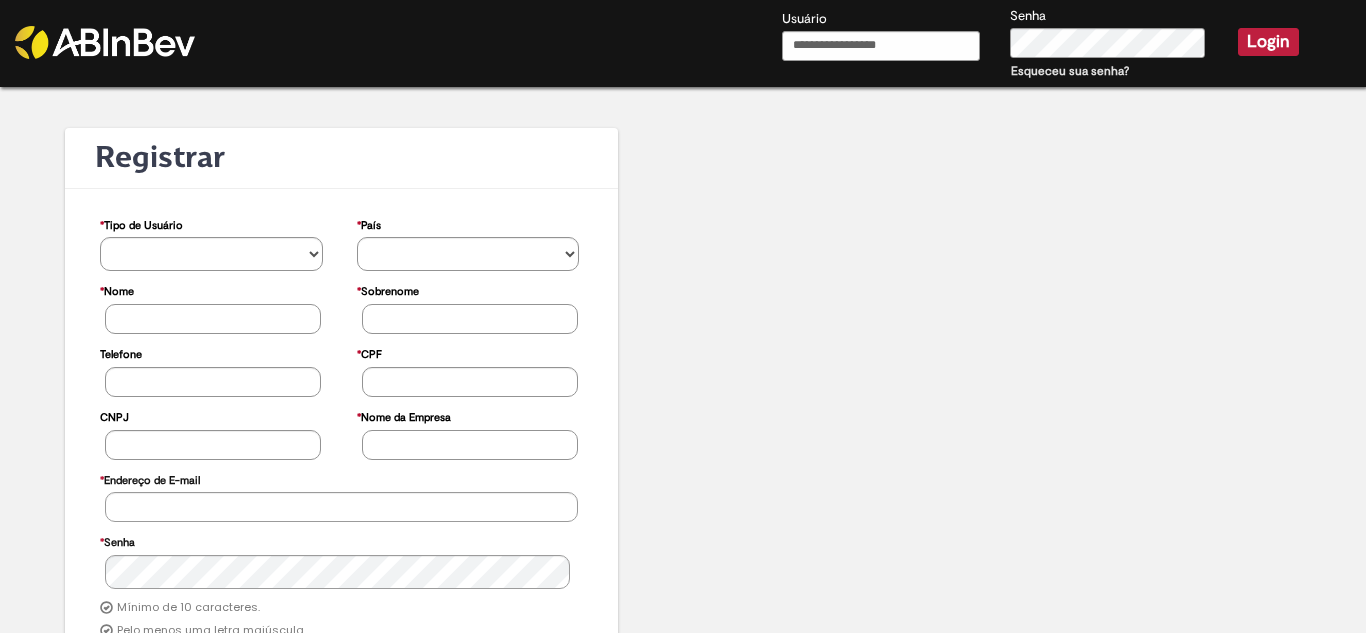 click on "Usuário" at bounding box center (881, 46) 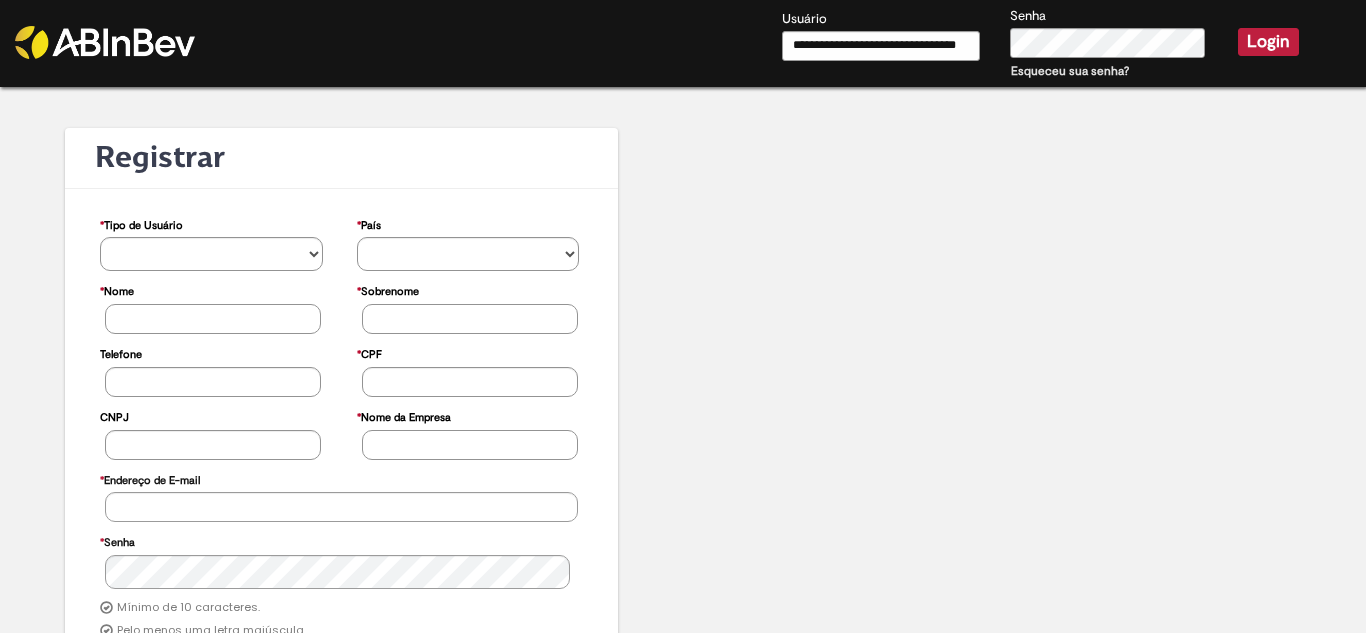scroll, scrollTop: 0, scrollLeft: 10, axis: horizontal 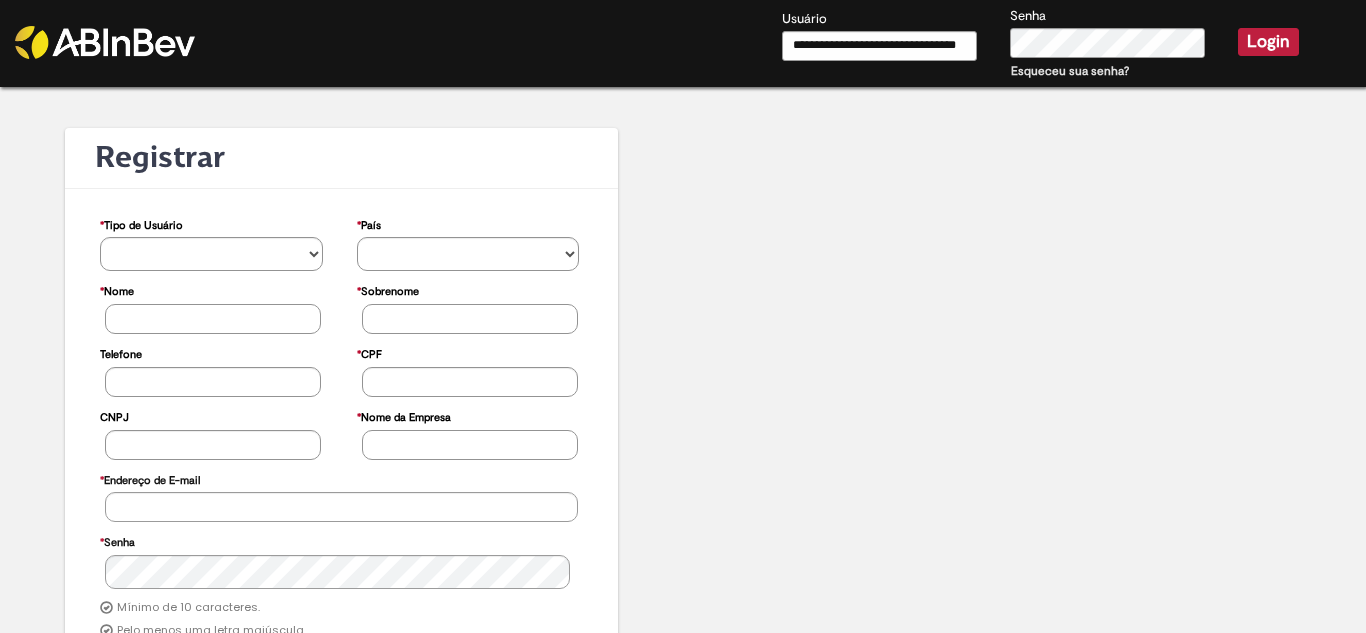 type on "**********" 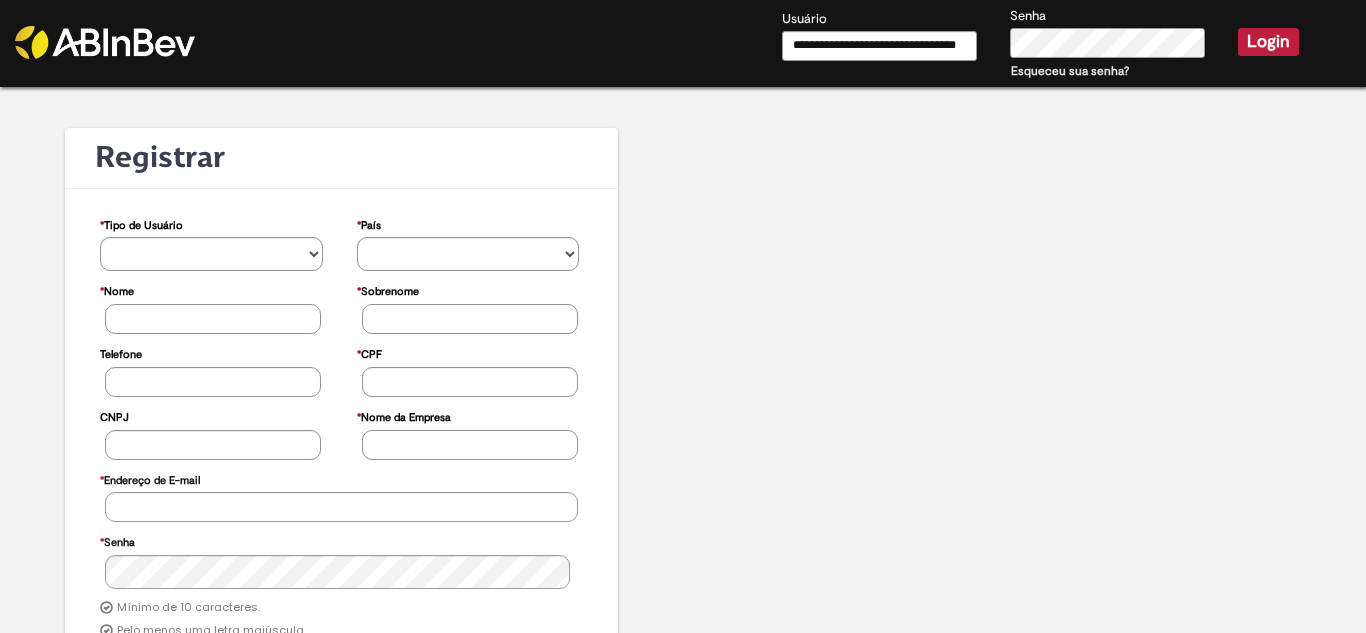 scroll, scrollTop: 0, scrollLeft: 0, axis: both 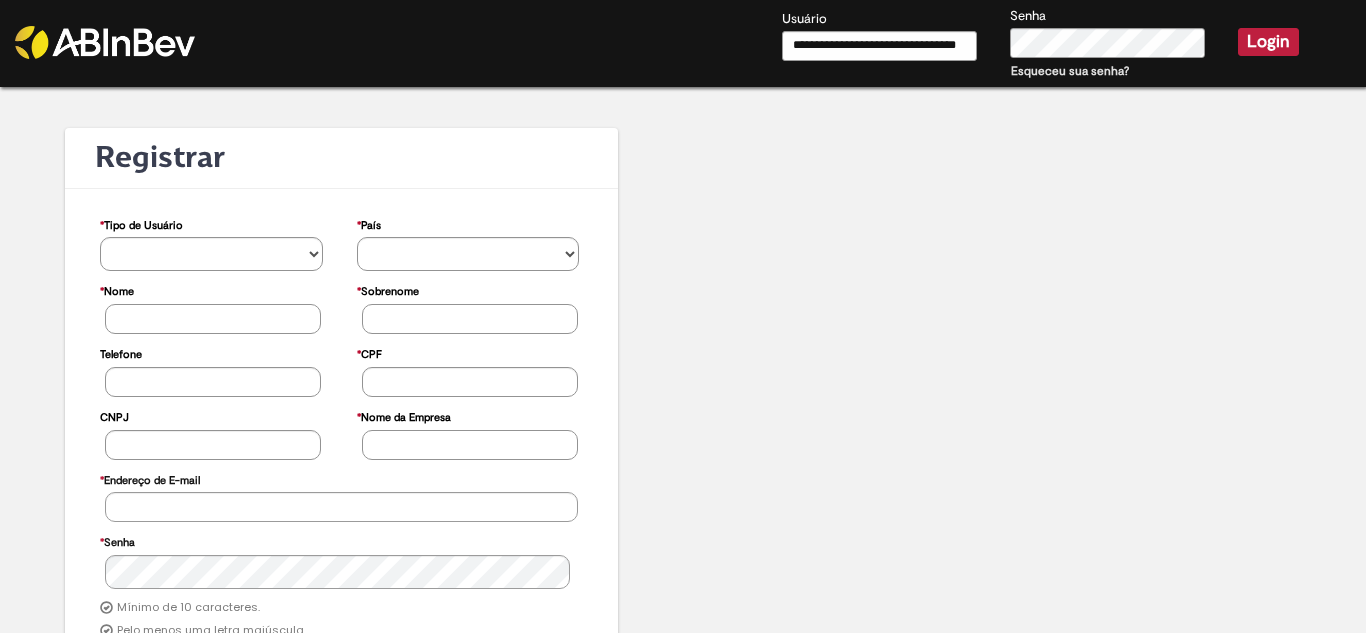 click on "Login" at bounding box center [1268, 42] 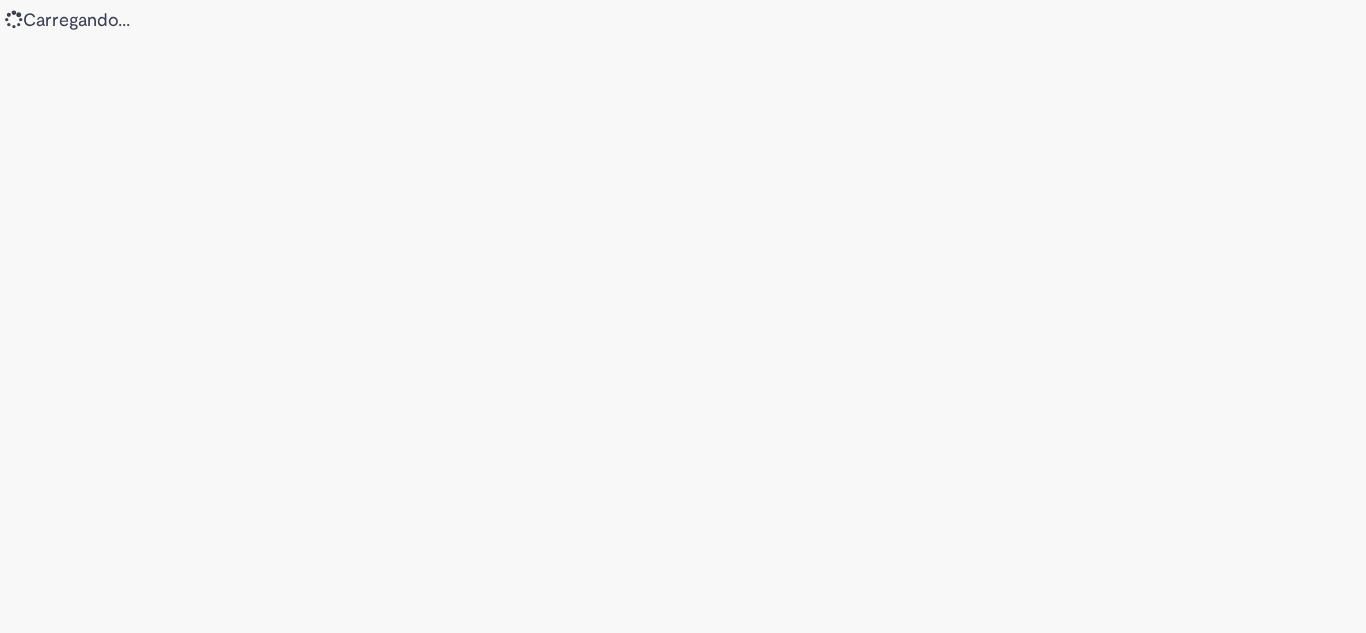 scroll, scrollTop: 0, scrollLeft: 0, axis: both 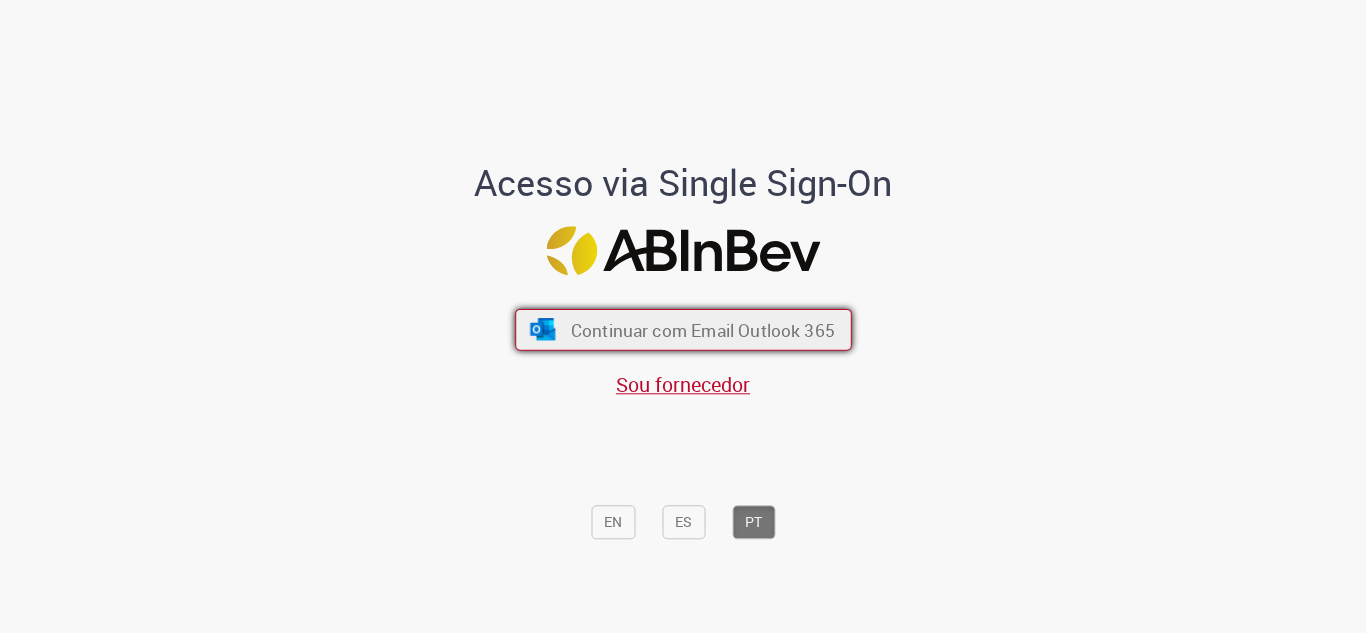 click on "Continuar com Email Outlook 365" at bounding box center [683, 330] 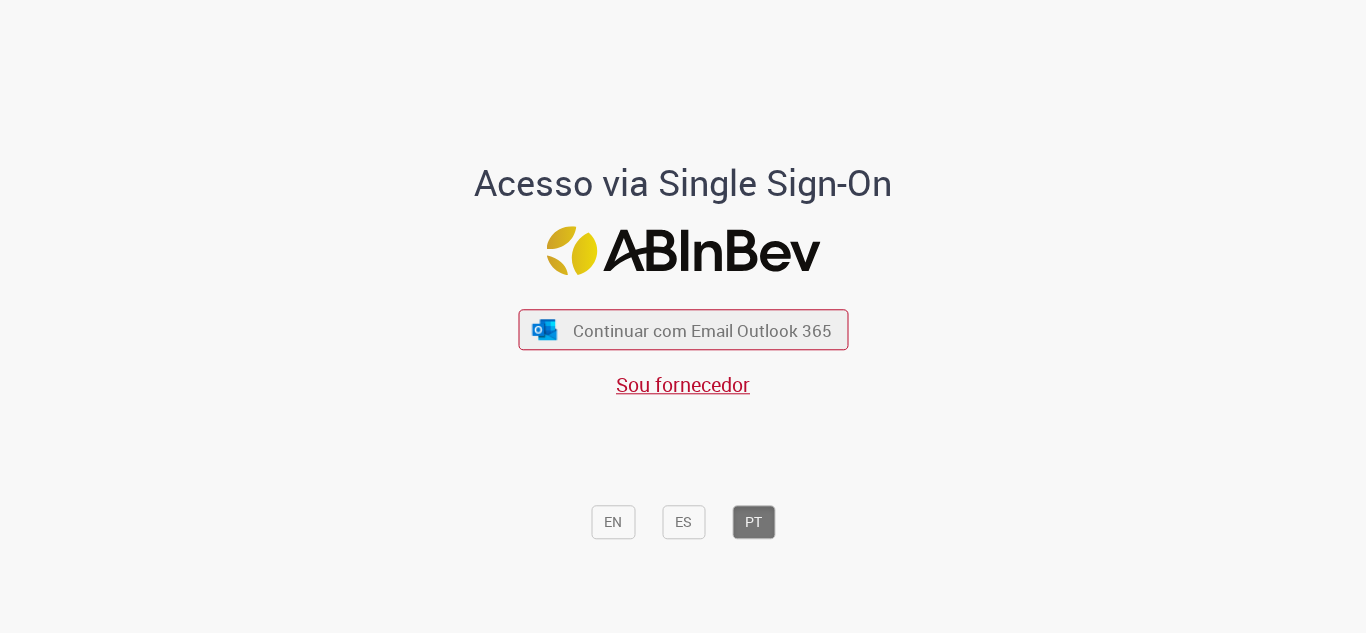 scroll, scrollTop: 0, scrollLeft: 0, axis: both 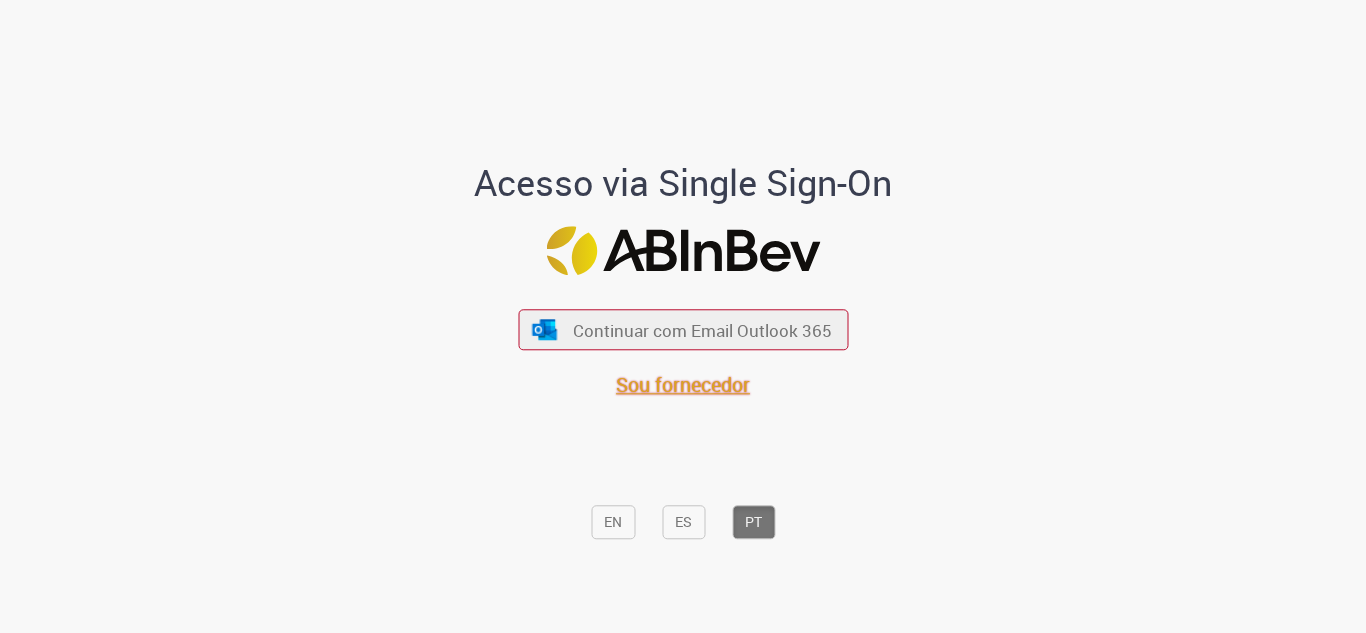 click on "Sou fornecedor" at bounding box center [683, 385] 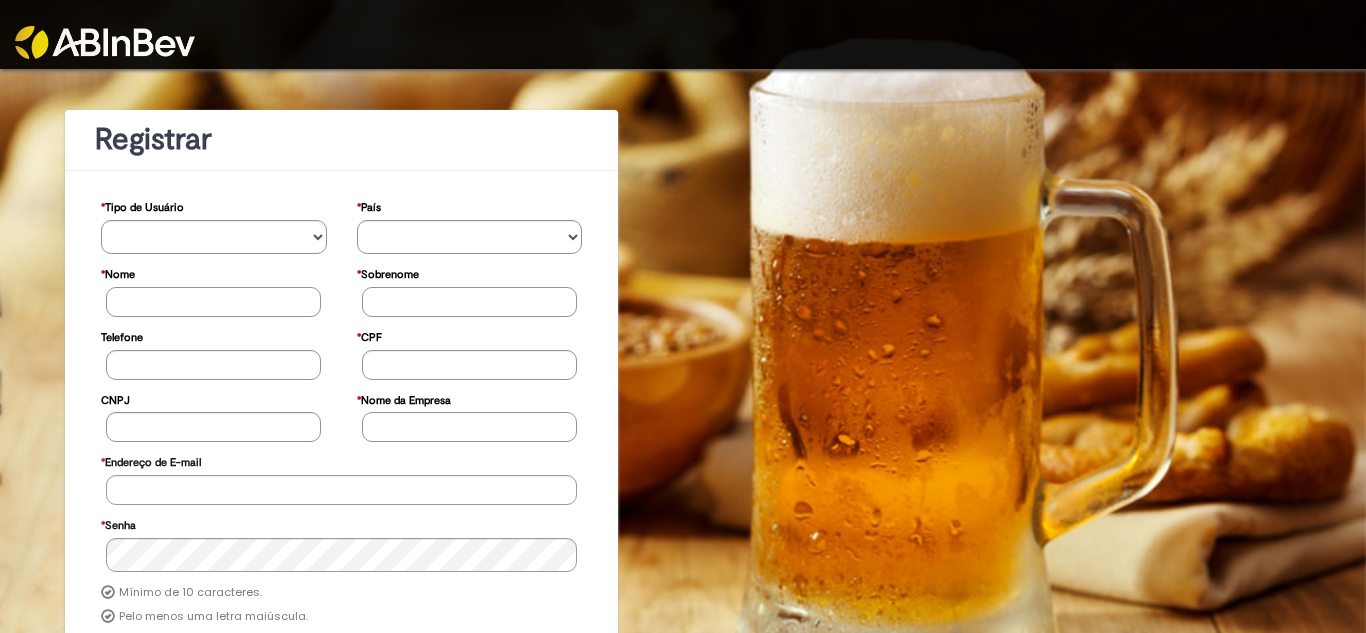 scroll, scrollTop: 0, scrollLeft: 0, axis: both 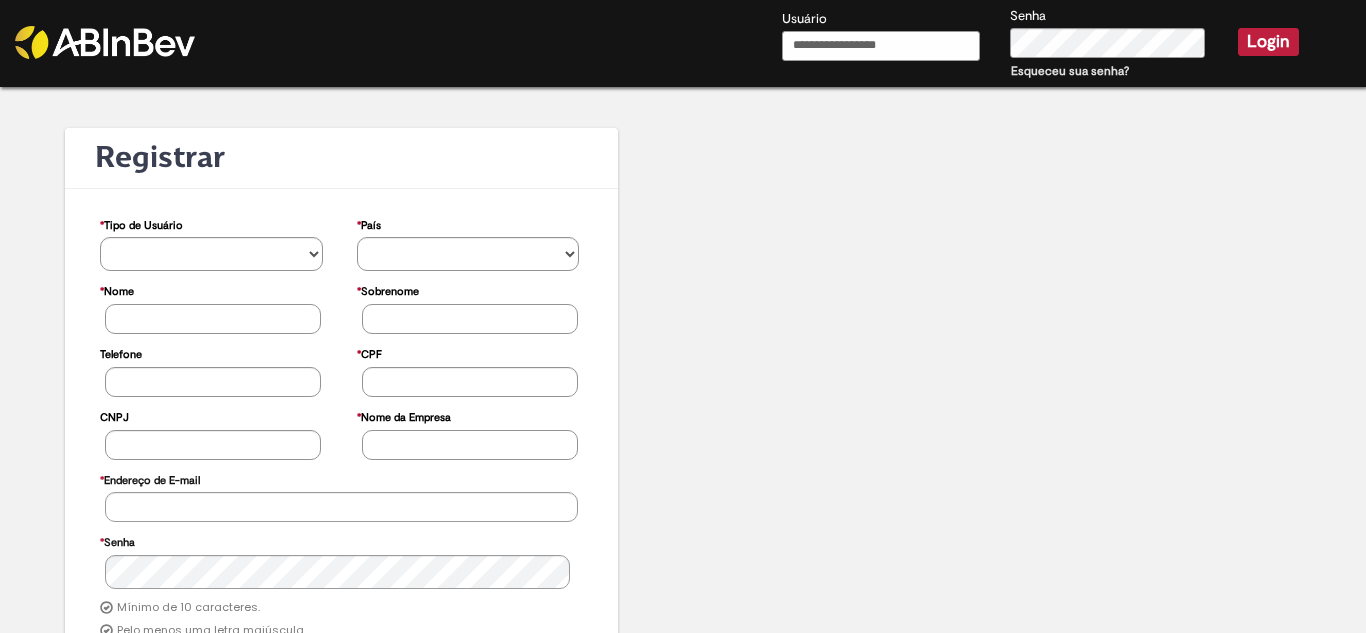 click on "Usuário" at bounding box center [881, 46] 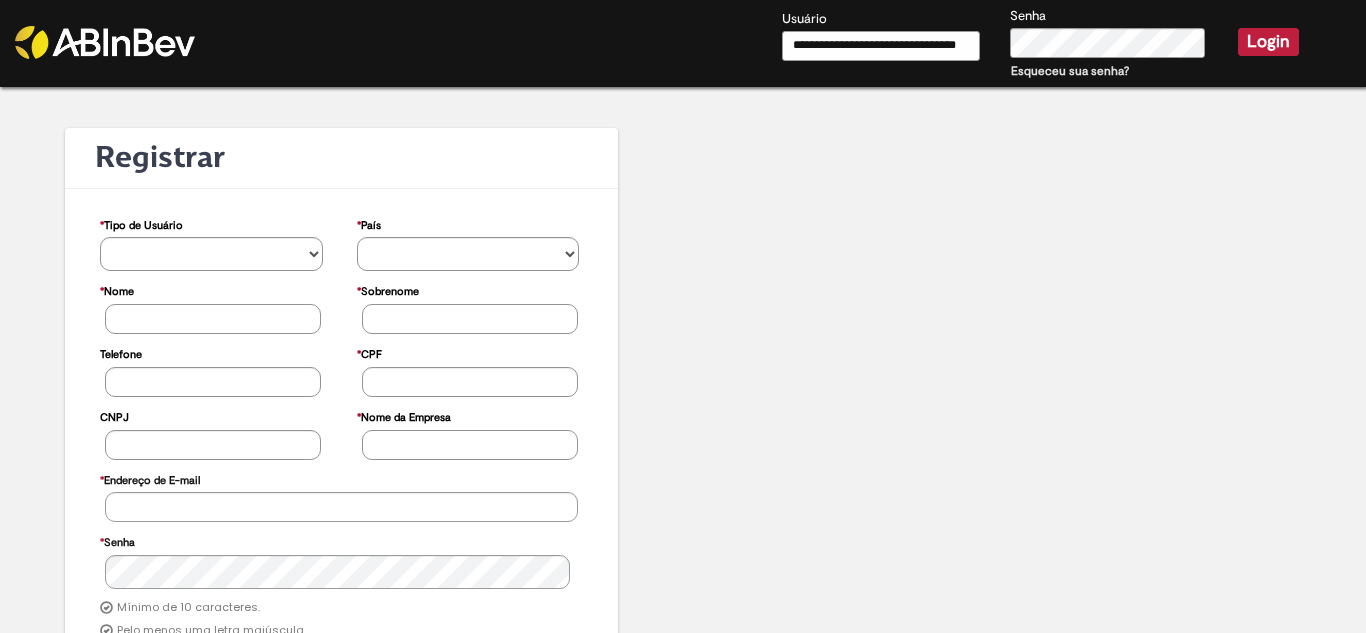 scroll, scrollTop: 0, scrollLeft: 10, axis: horizontal 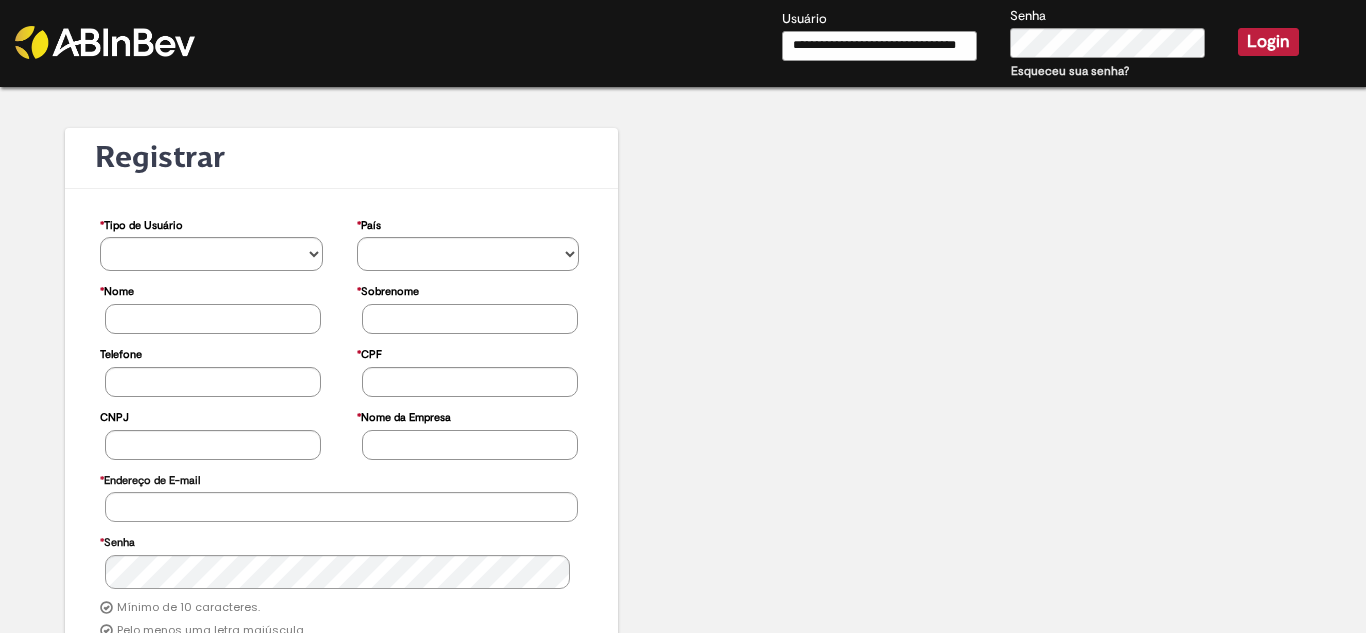 type on "**********" 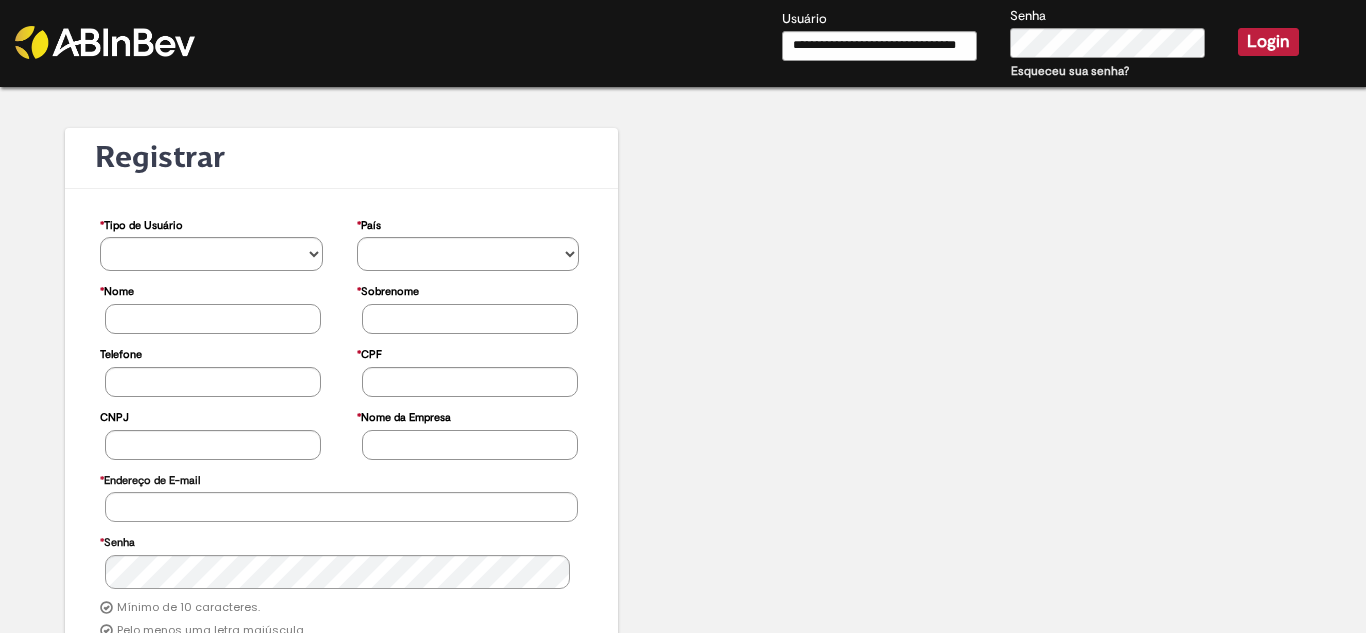 click on "Login" at bounding box center [1268, 42] 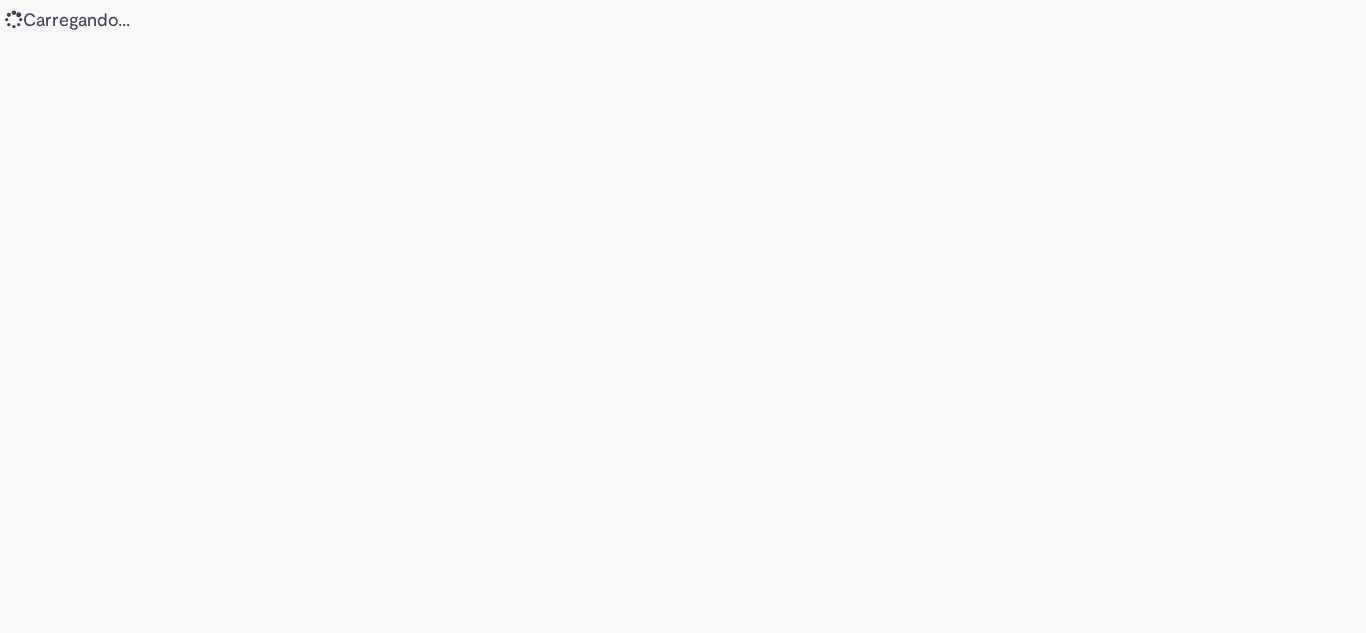 scroll, scrollTop: 0, scrollLeft: 0, axis: both 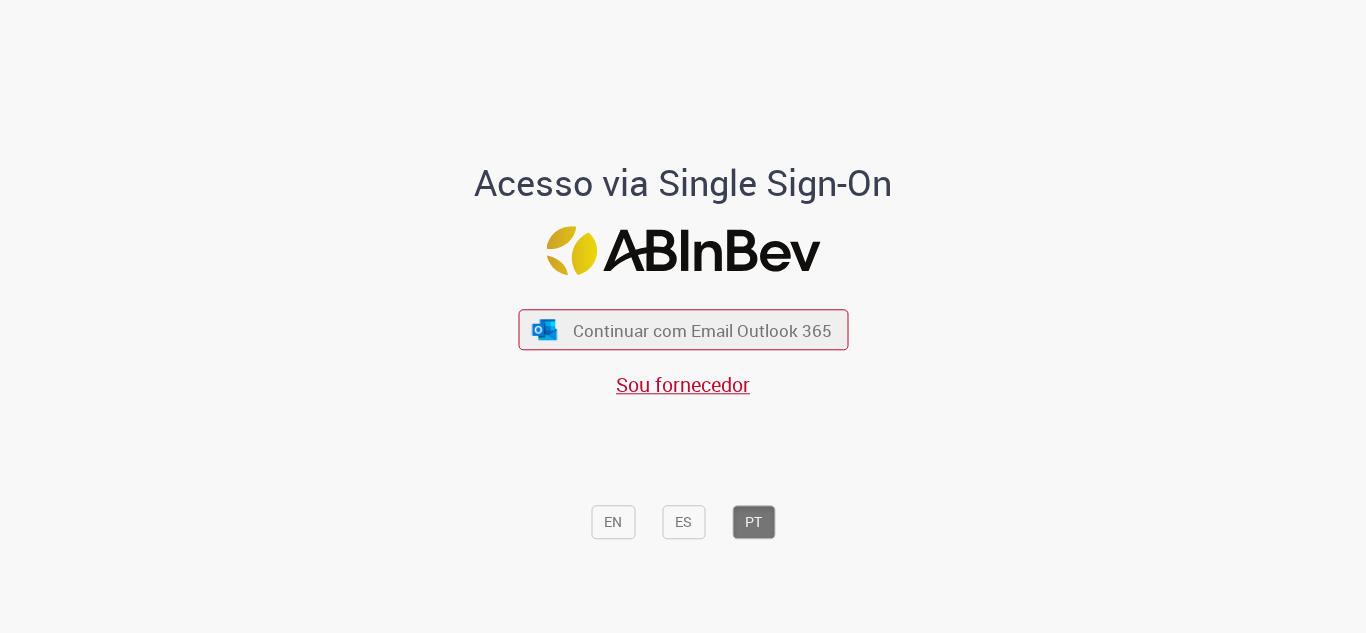 click at bounding box center [683, 251] 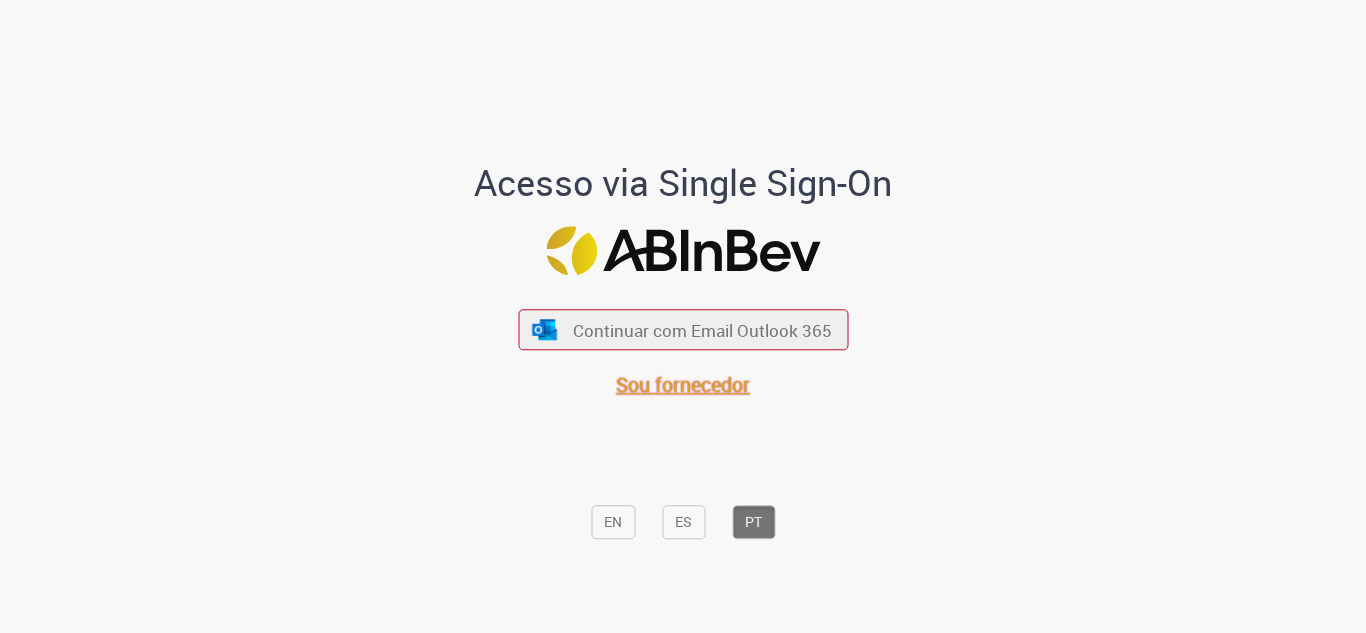 click on "Sou fornecedor" at bounding box center [683, 385] 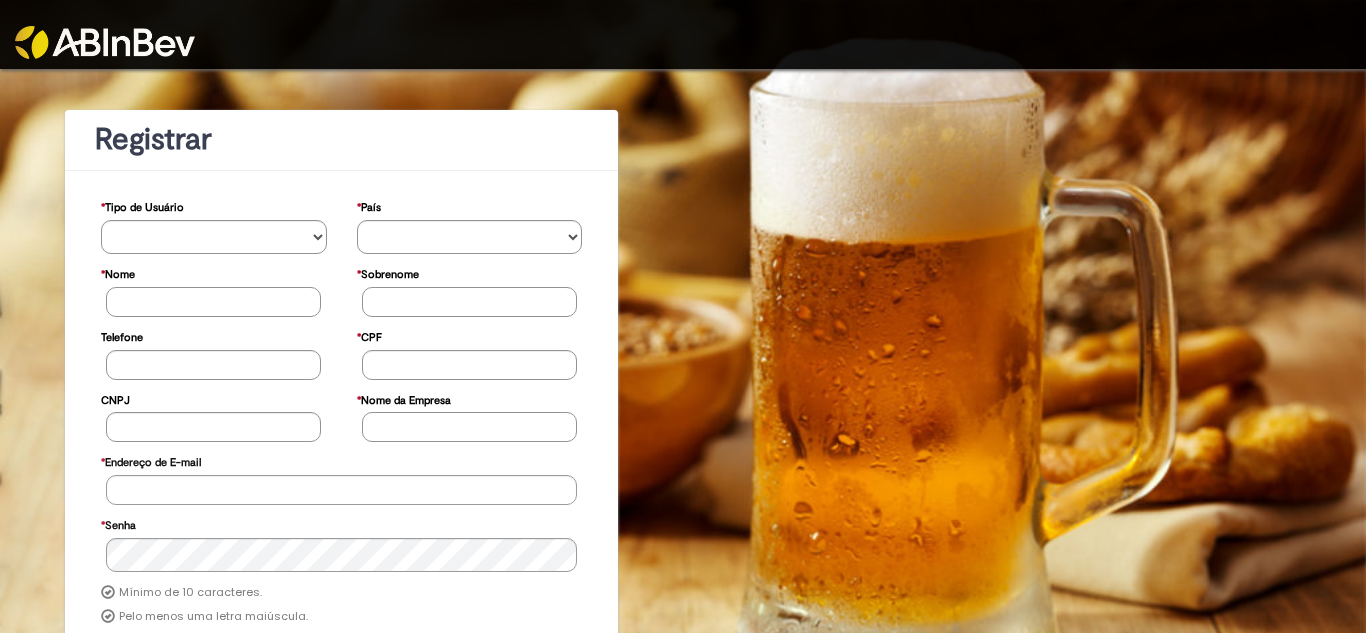 scroll, scrollTop: 0, scrollLeft: 0, axis: both 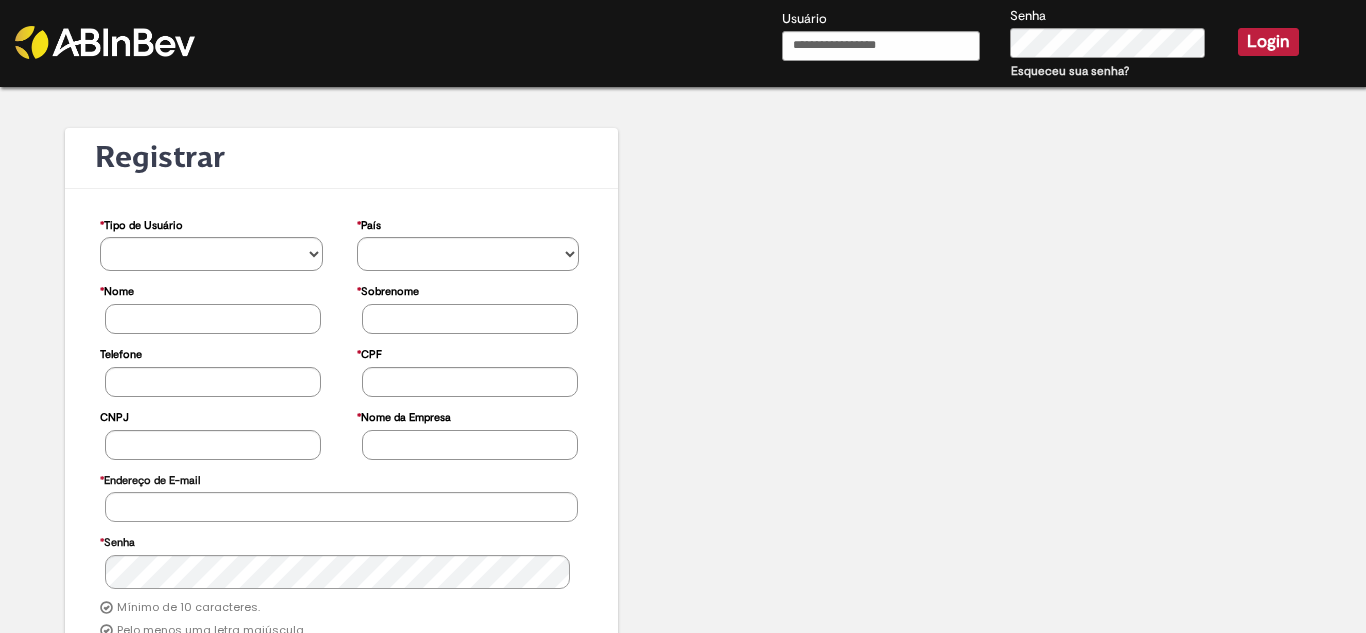 click at bounding box center [105, 42] 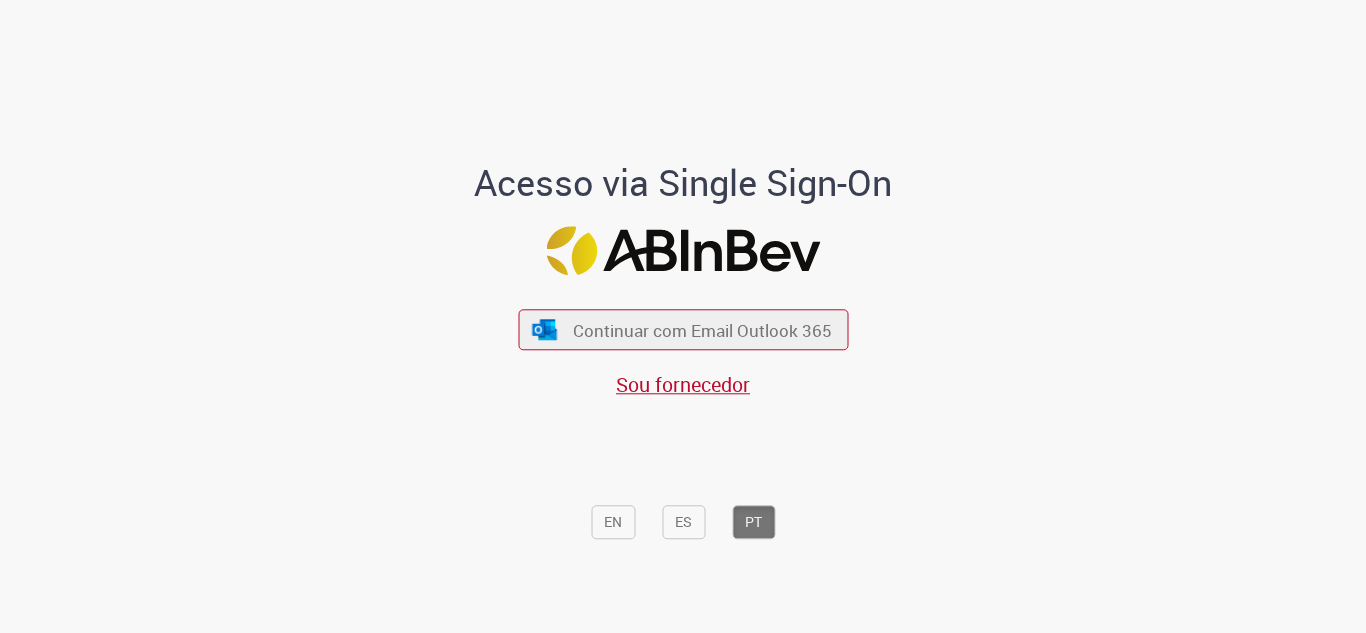scroll, scrollTop: 0, scrollLeft: 0, axis: both 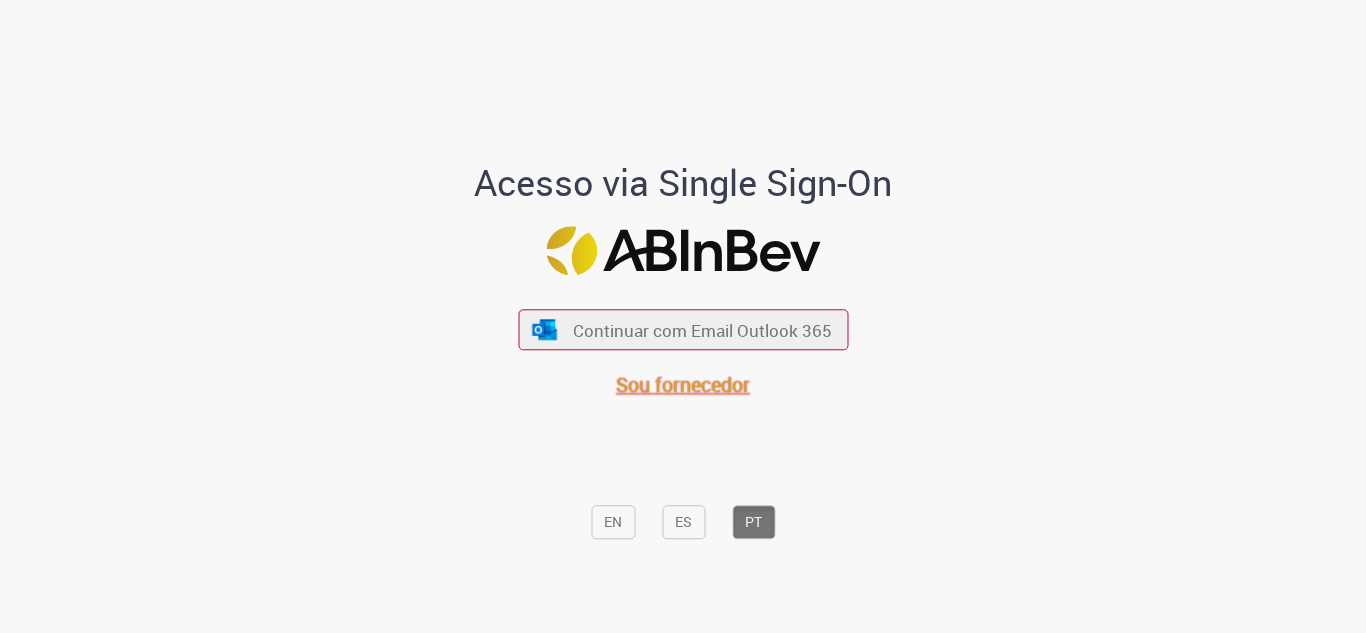 click on "Sou fornecedor" at bounding box center [683, 385] 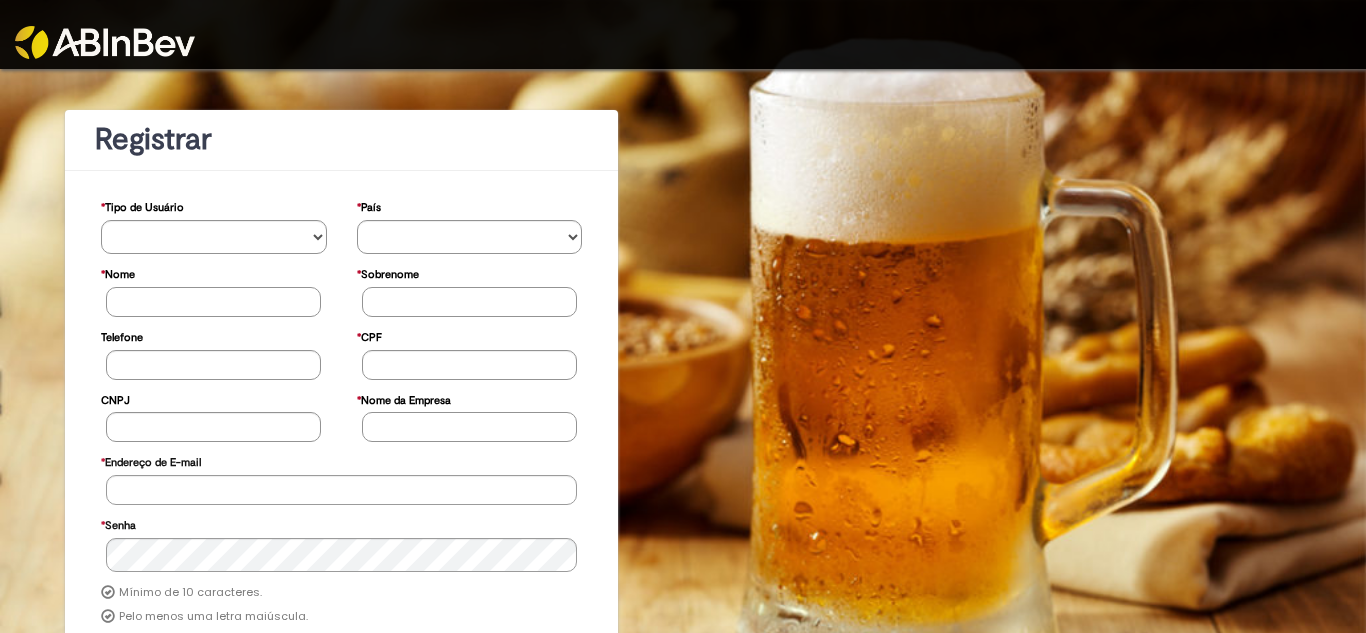 scroll, scrollTop: 0, scrollLeft: 0, axis: both 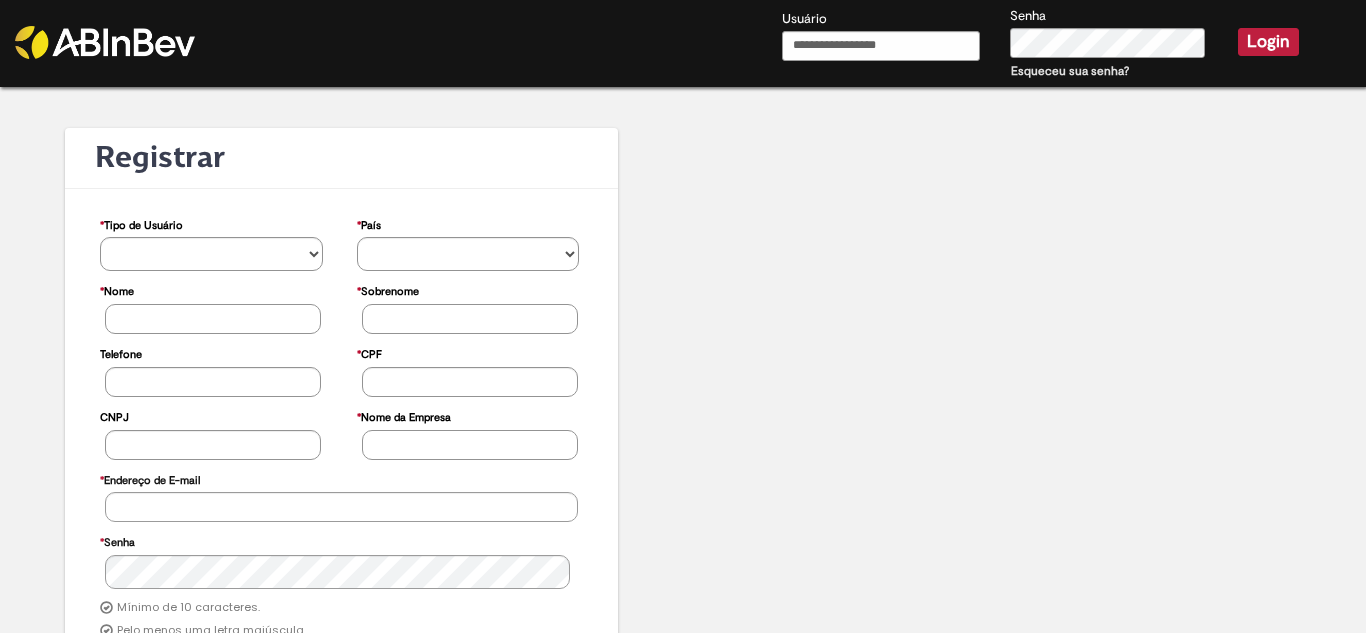 drag, startPoint x: 83, startPoint y: 40, endPoint x: 107, endPoint y: 71, distance: 39.20459 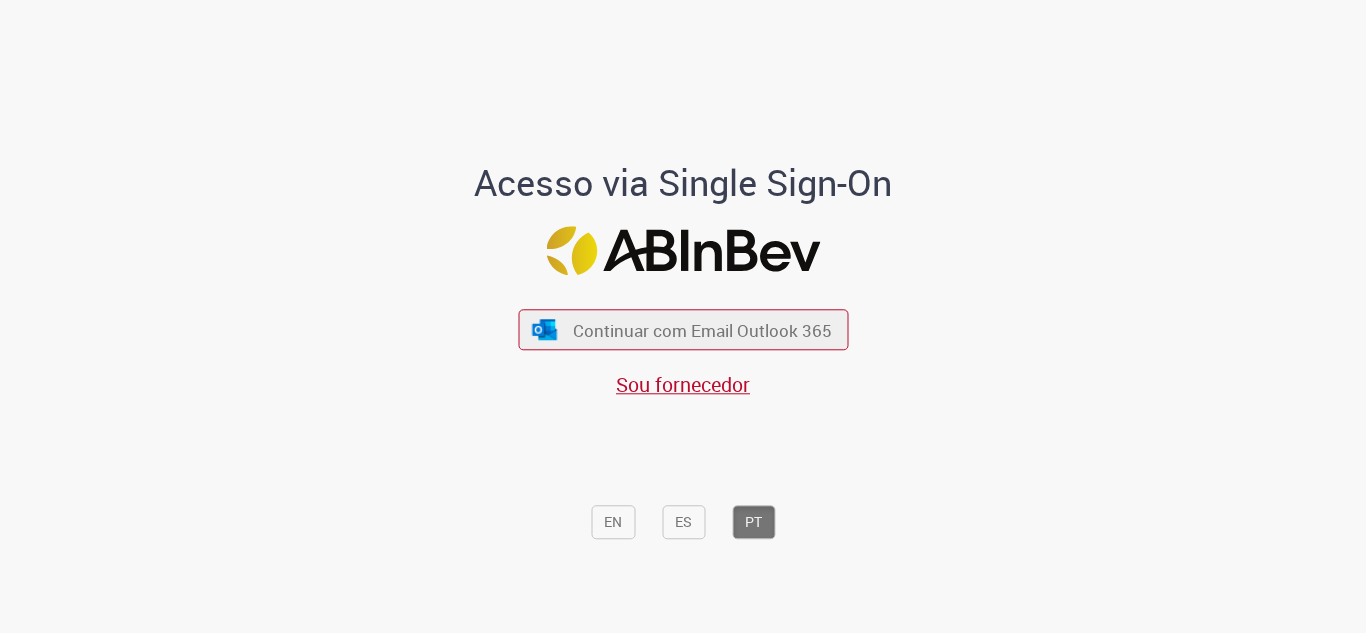 scroll, scrollTop: 0, scrollLeft: 0, axis: both 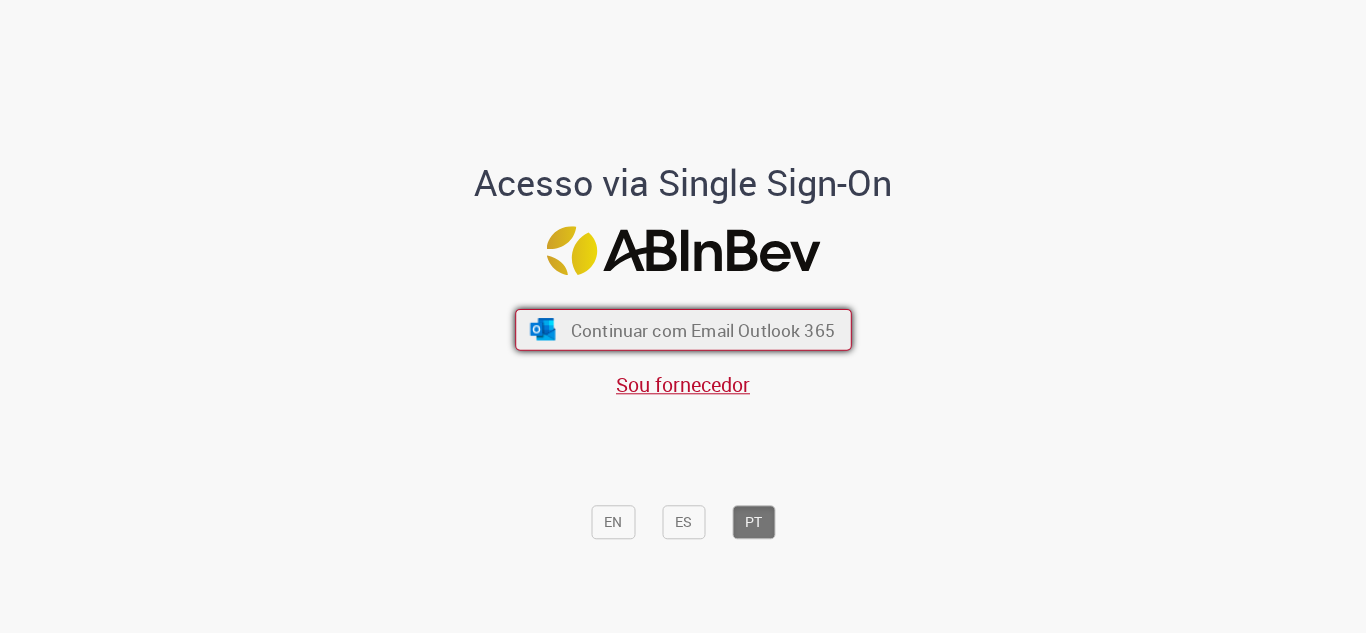 click on "Continuar com Email Outlook 365" at bounding box center [683, 330] 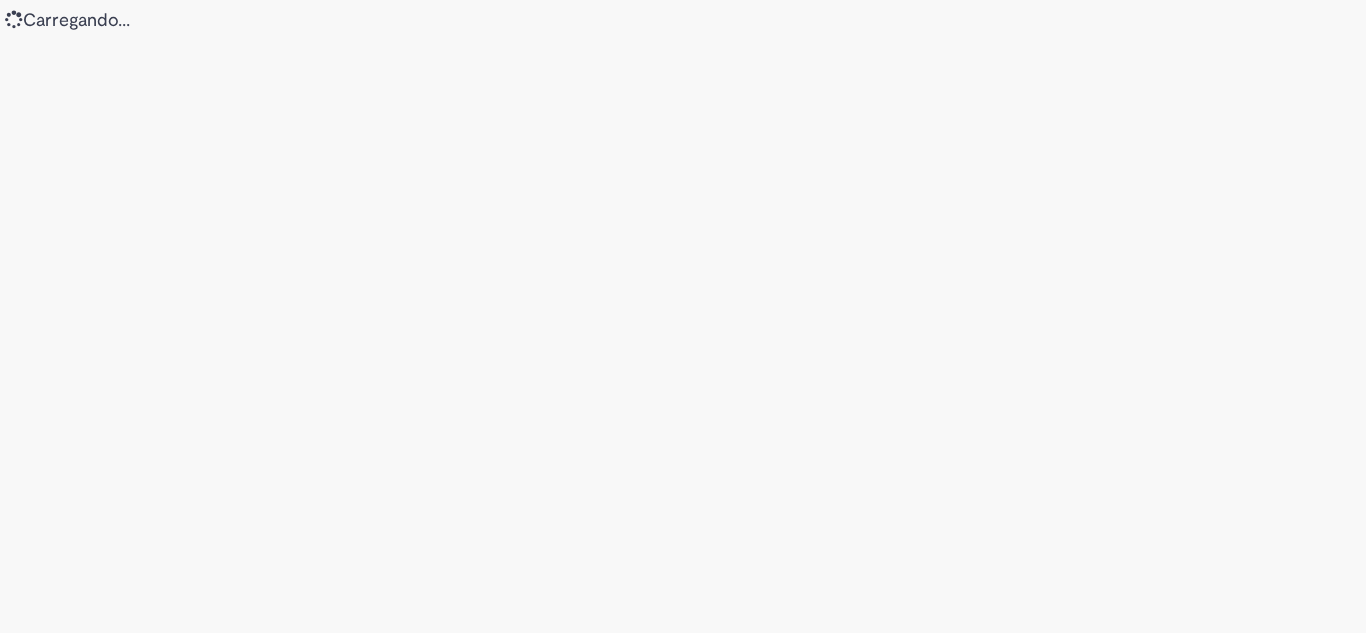 scroll, scrollTop: 0, scrollLeft: 0, axis: both 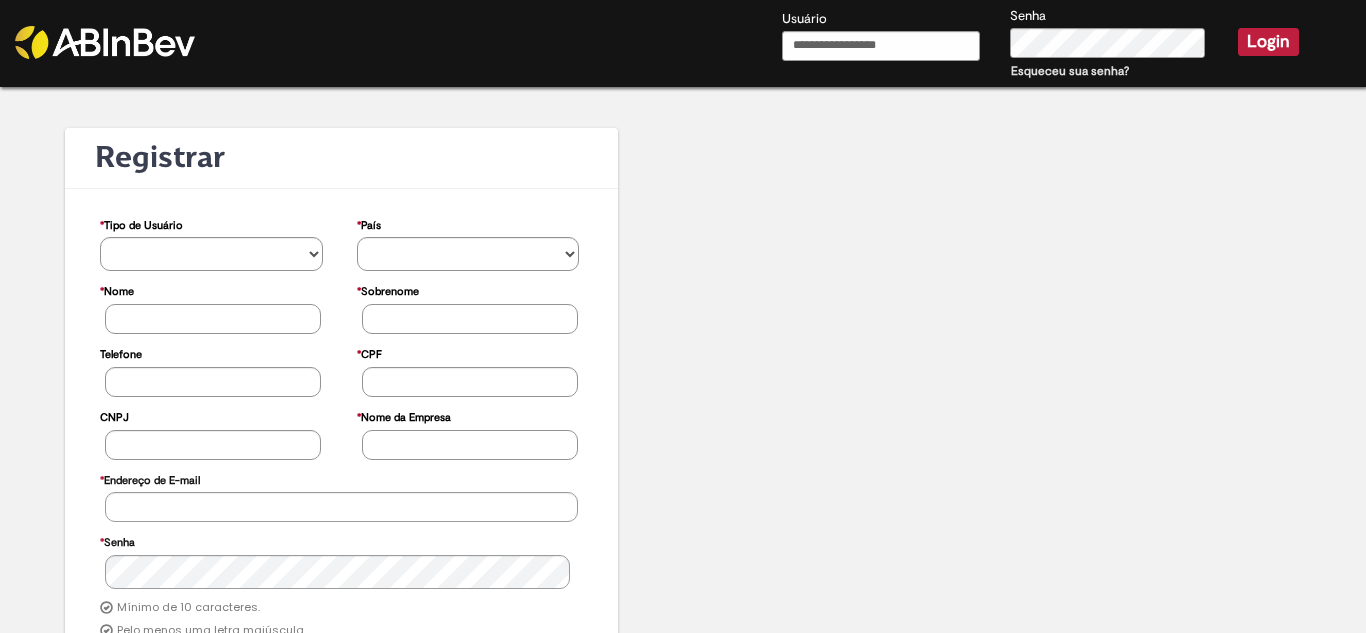 click at bounding box center [105, 42] 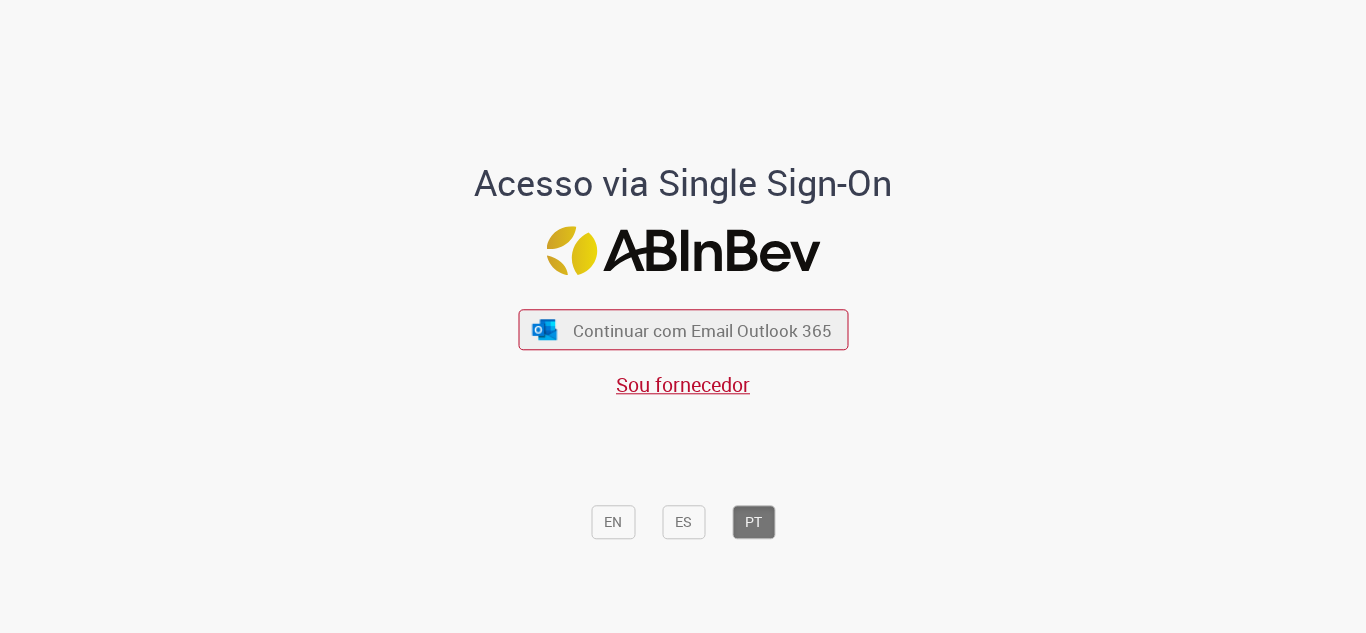scroll, scrollTop: 0, scrollLeft: 0, axis: both 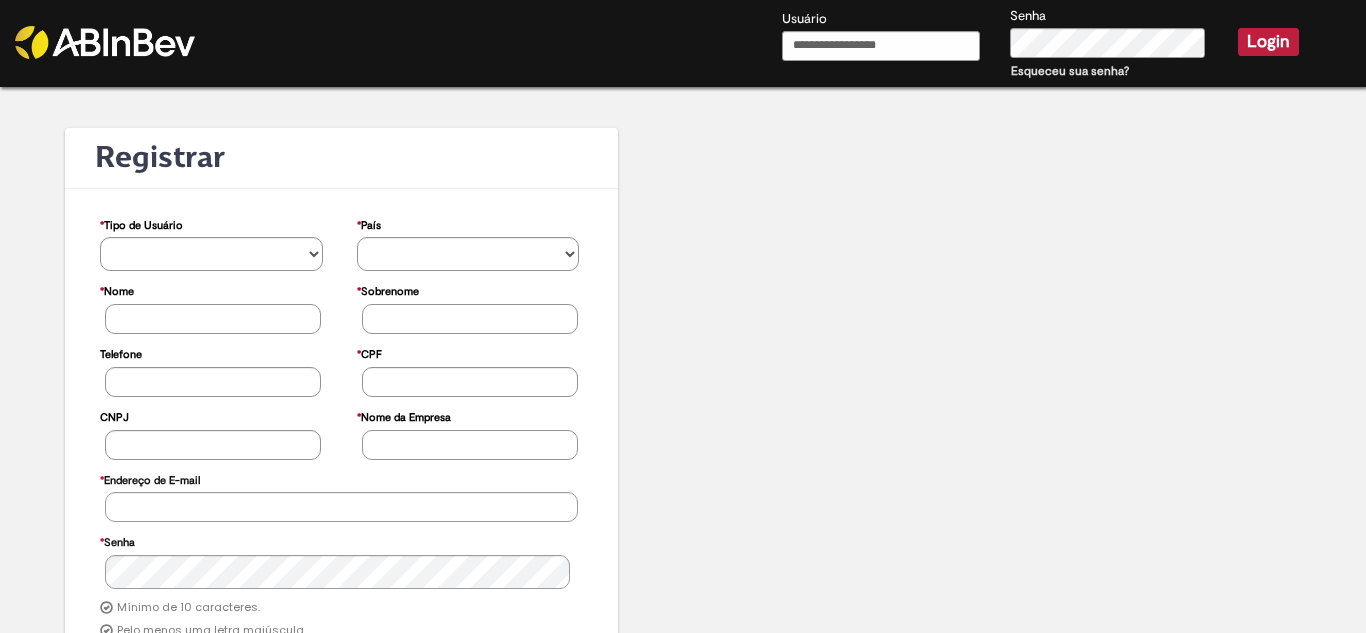 click on "Usuário" at bounding box center (881, 46) 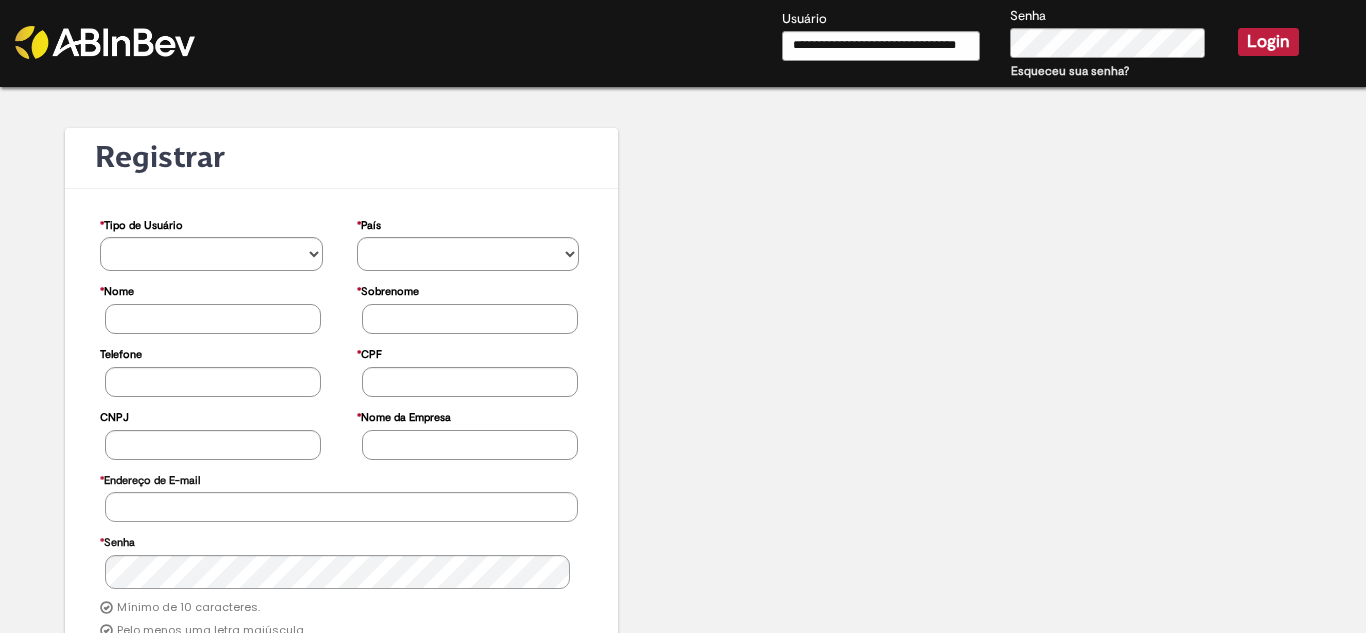 scroll, scrollTop: 0, scrollLeft: 10, axis: horizontal 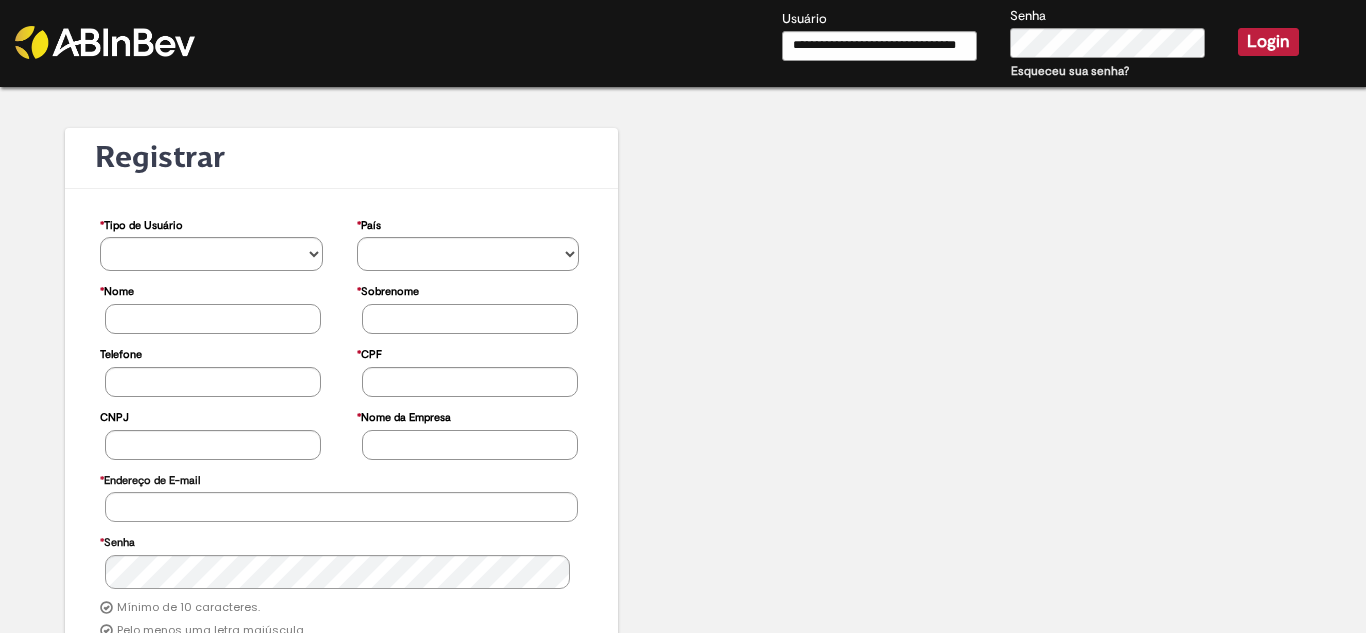 type on "**********" 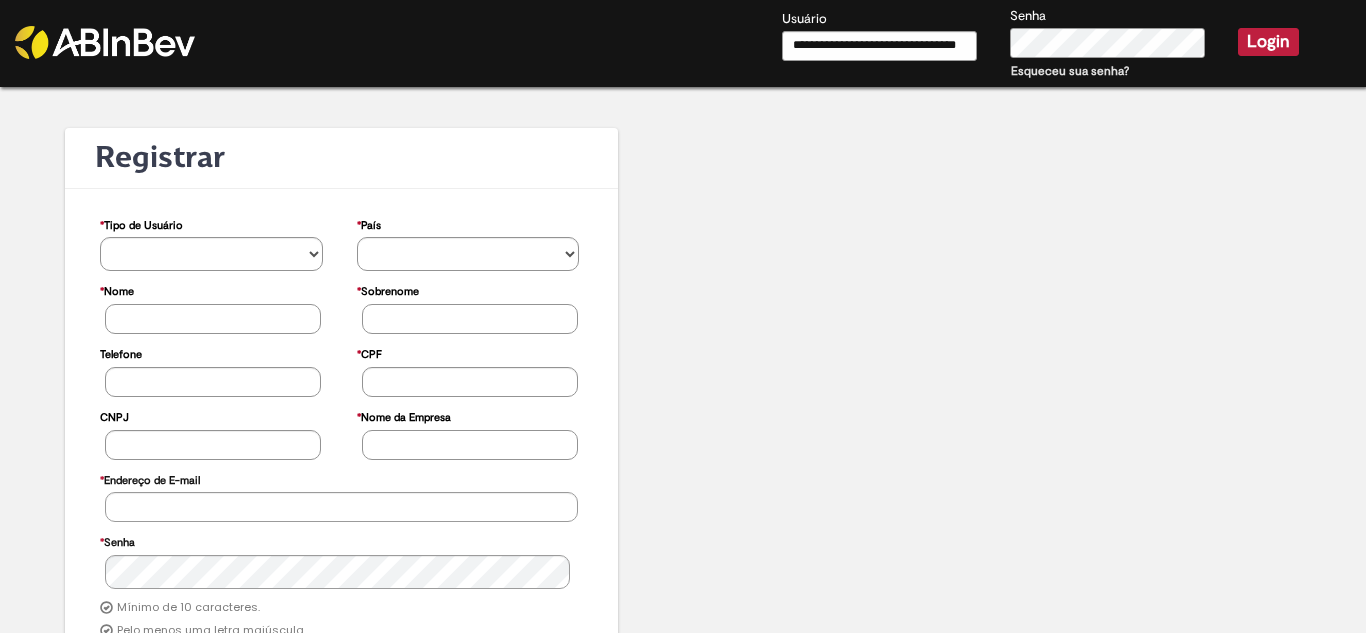 scroll, scrollTop: 0, scrollLeft: 0, axis: both 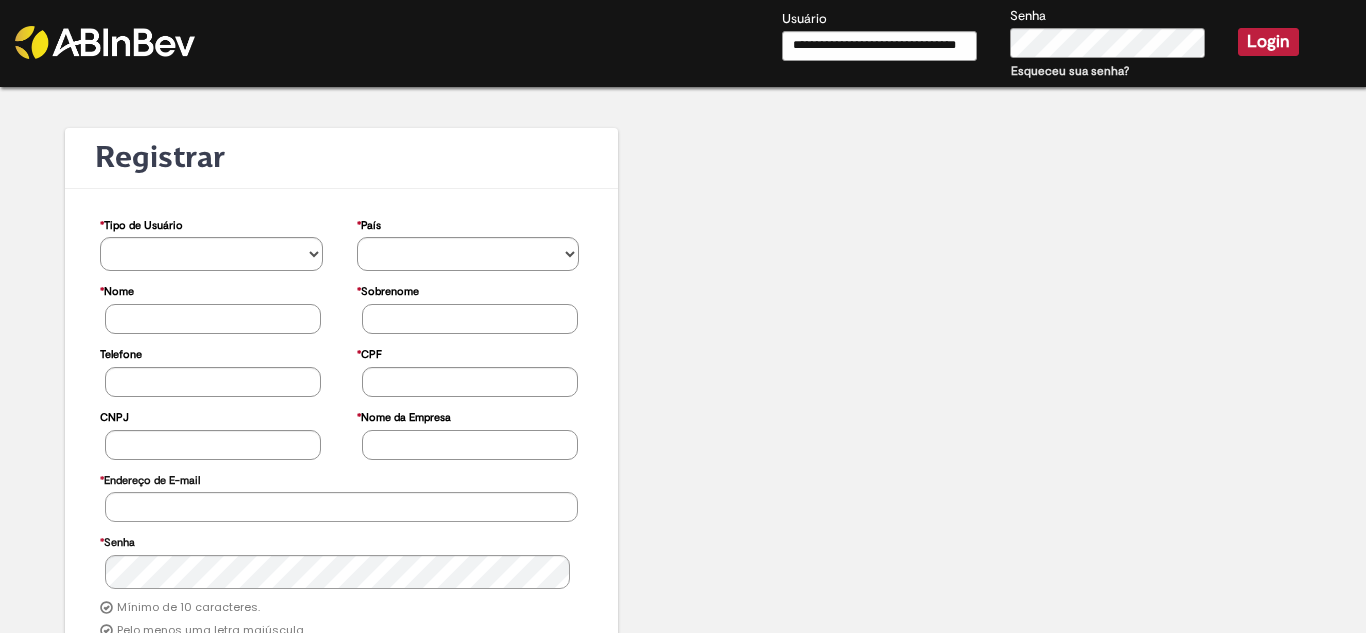 click on "Login" at bounding box center (1268, 42) 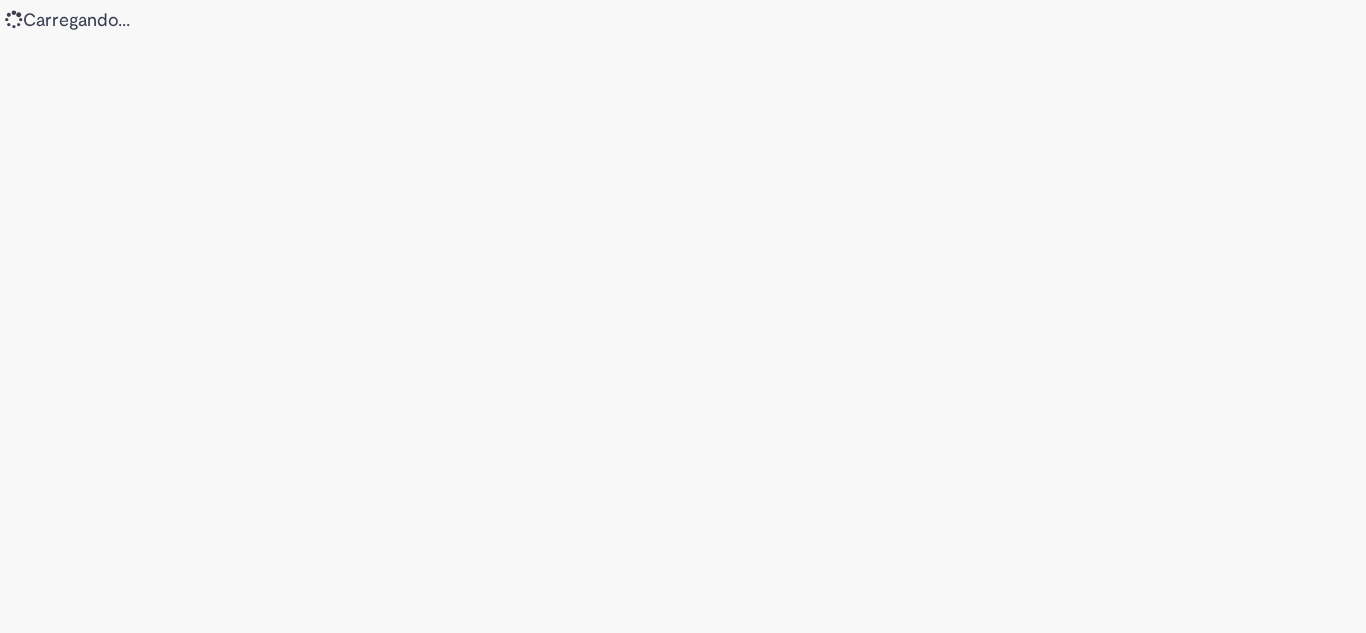 scroll, scrollTop: 0, scrollLeft: 0, axis: both 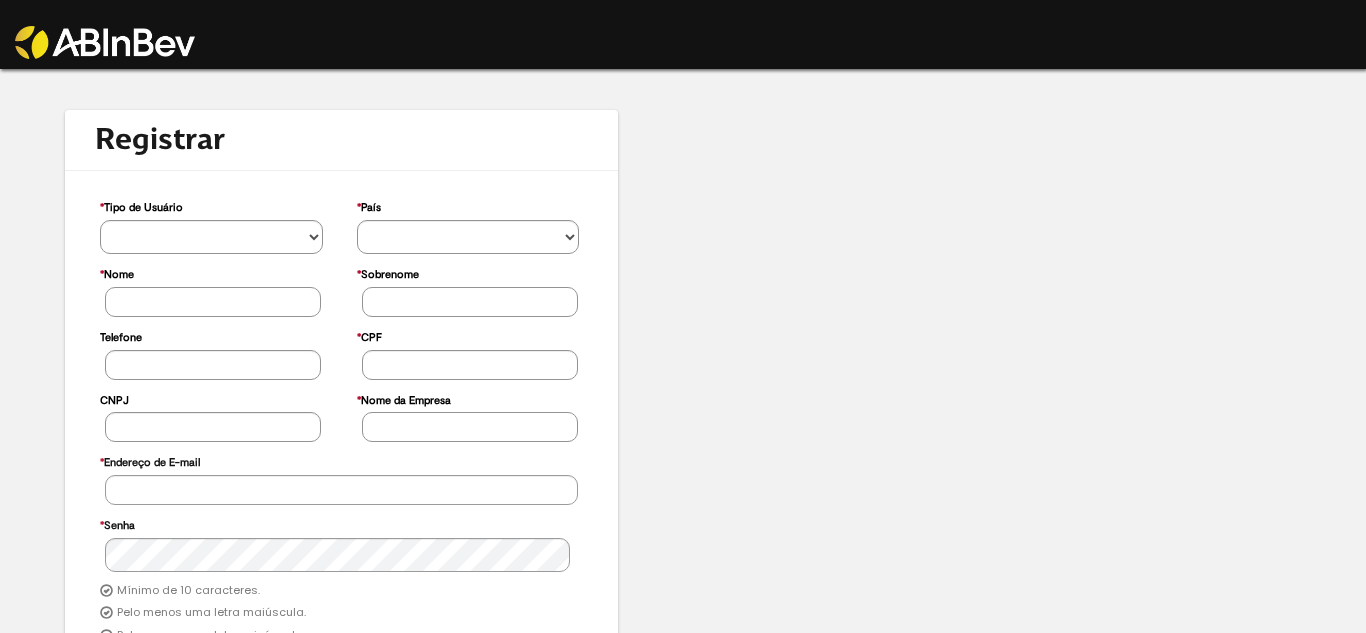 click at bounding box center (105, 42) 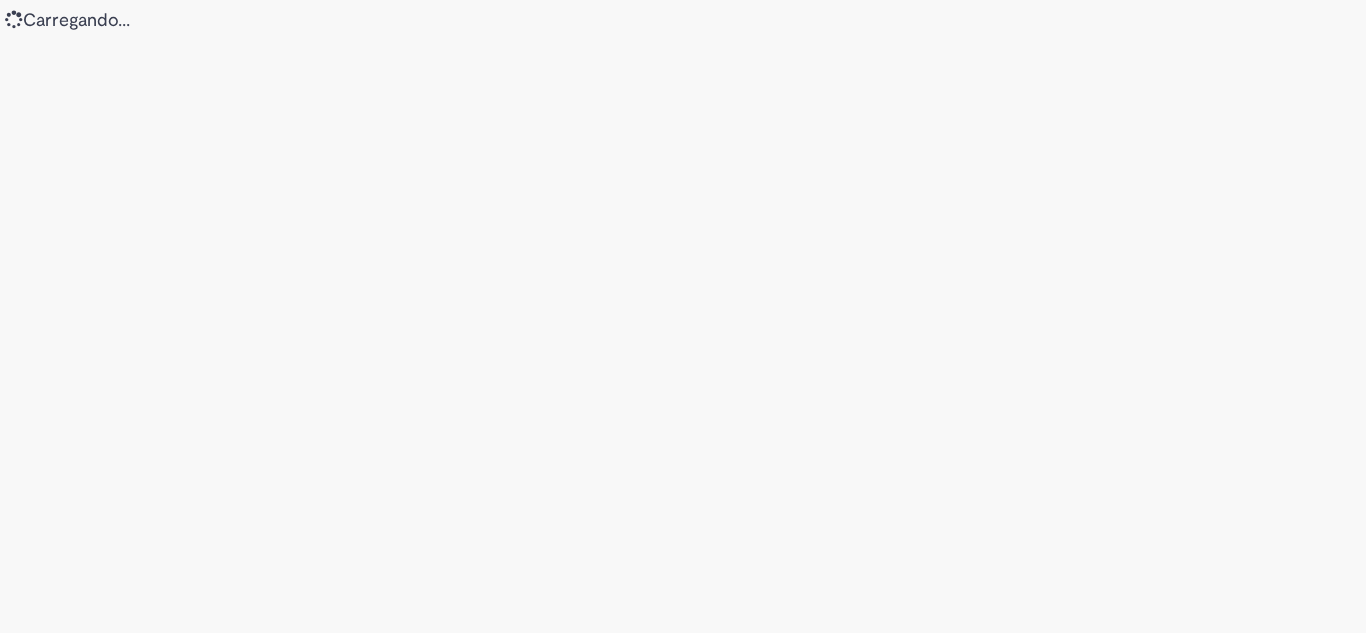scroll, scrollTop: 0, scrollLeft: 0, axis: both 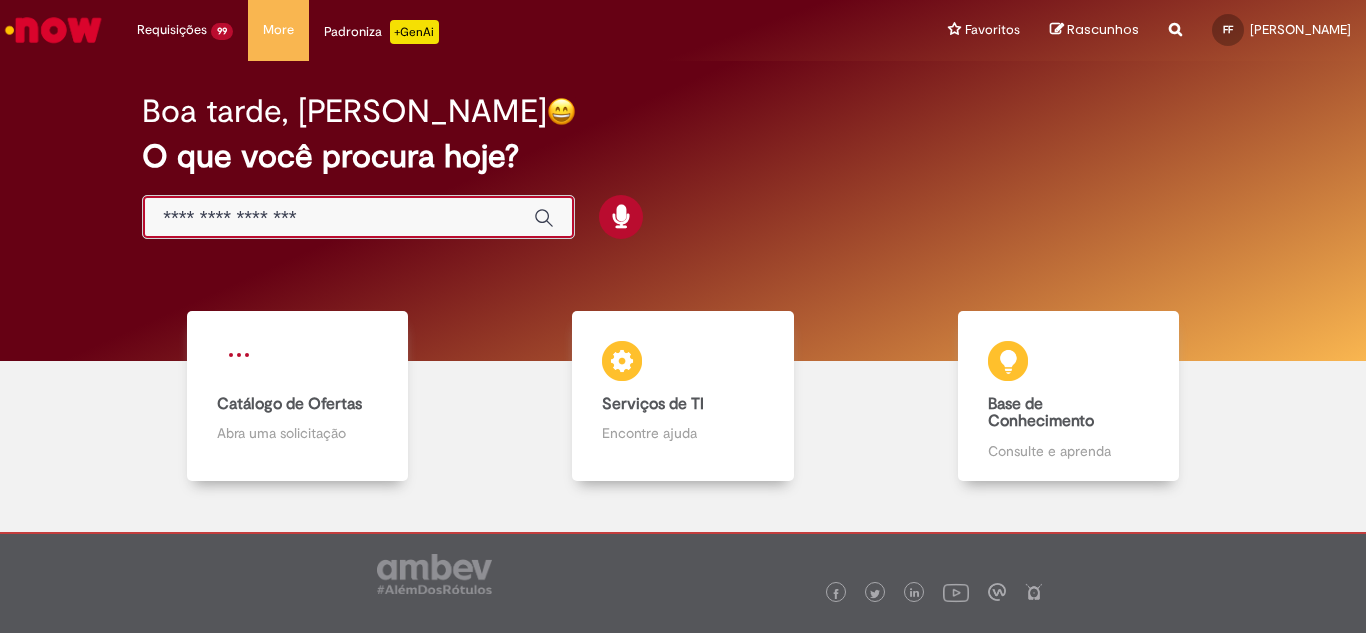 click at bounding box center [338, 218] 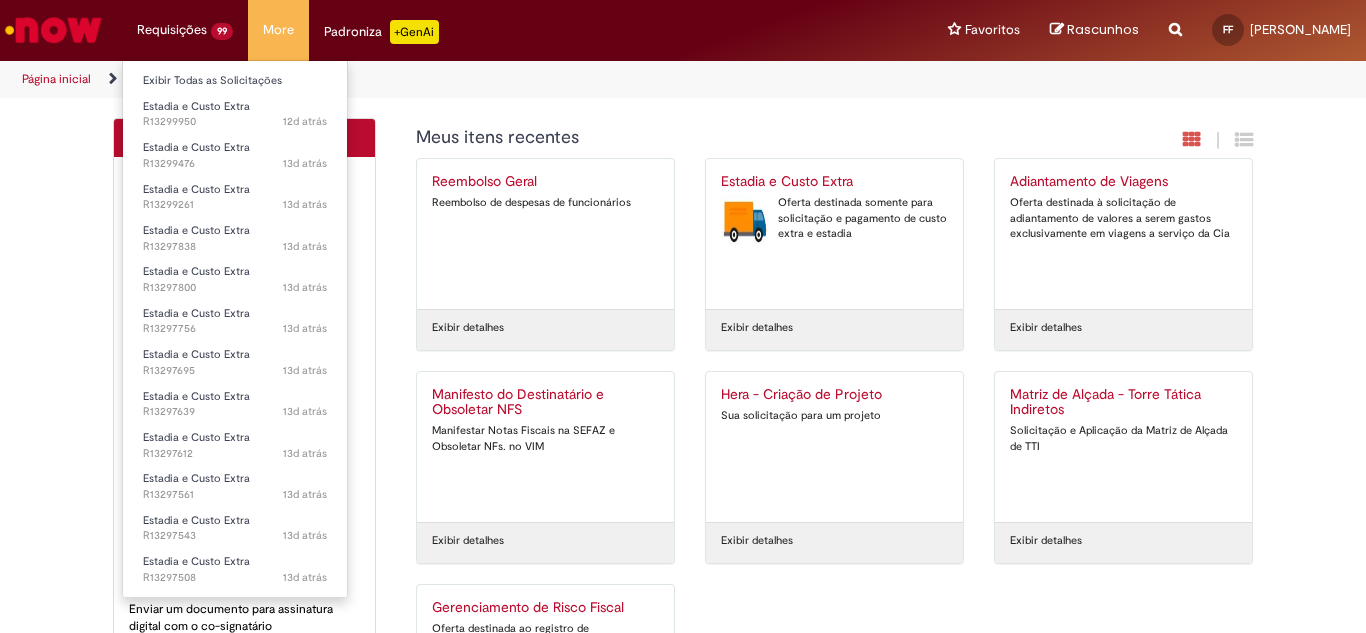 click on "Requisições   99
Exibir Todas as Solicitações
Estadia e Custo Extra
12d atrás 12 dias atrás  R13299950
Estadia e Custo Extra
13d atrás 13 dias atrás  R13299476
Estadia e Custo Extra
13d atrás 13 dias atrás  R13299261
Estadia e Custo Extra
13d atrás 13 dias atrás  R13297838
Estadia e Custo Extra
13d atrás 13 dias atrás  R13297800
Estadia e Custo Extra
13d atrás 13 dias atrás  R13297756
Estadia e Custo Extra
13d atrás 13 dias atrás  R13297695
Estadia e Custo Extra
13d atrás 13 dias atrás  R13297639
Estadia e Custo Extra
13d atrás 13 dias atrás  R13297612
Estadia e Custo Extra
13d atrás 13 dias atrás  R13297561
Estadia e Custo Extra
13d atrás 13 dias atrás  R13297543" at bounding box center [185, 30] 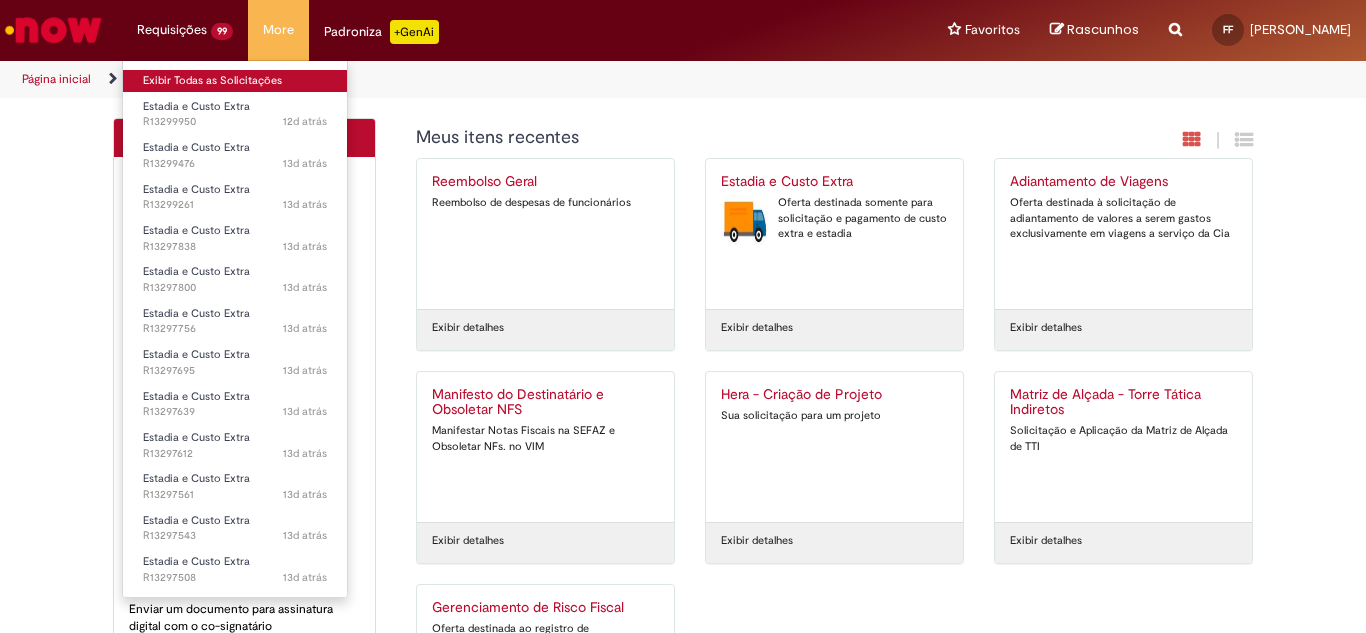 click on "Exibir Todas as Solicitações" at bounding box center [235, 81] 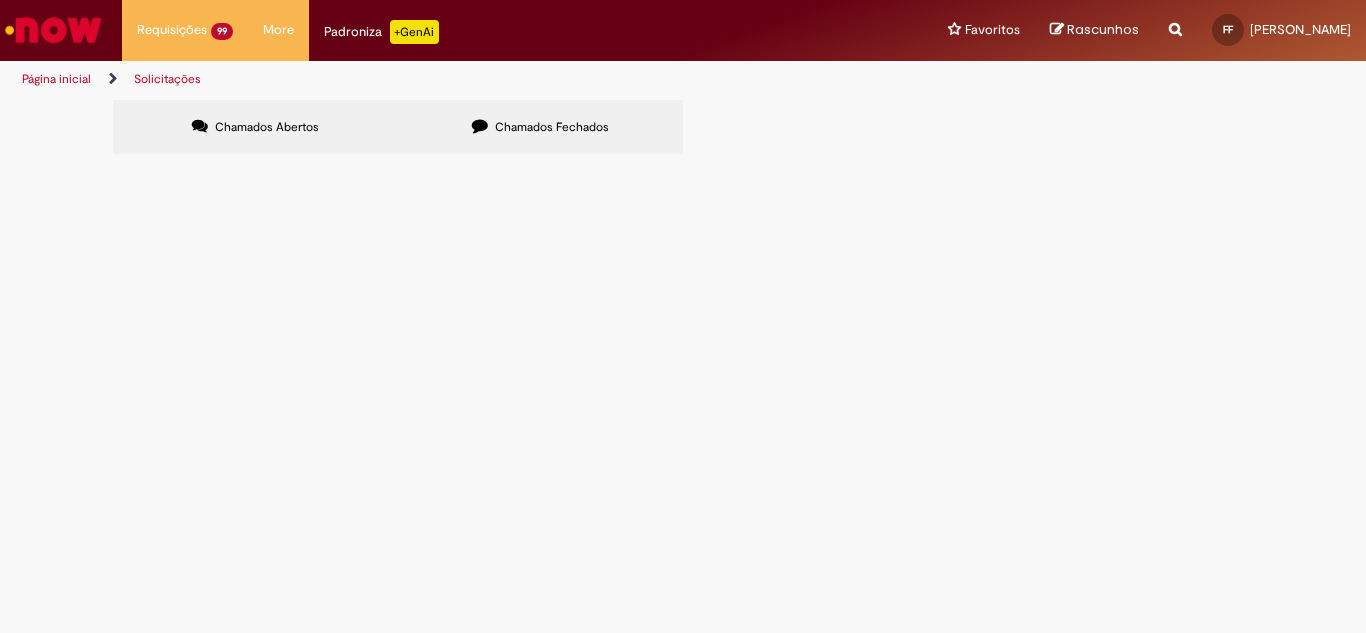 click at bounding box center (0, 0) 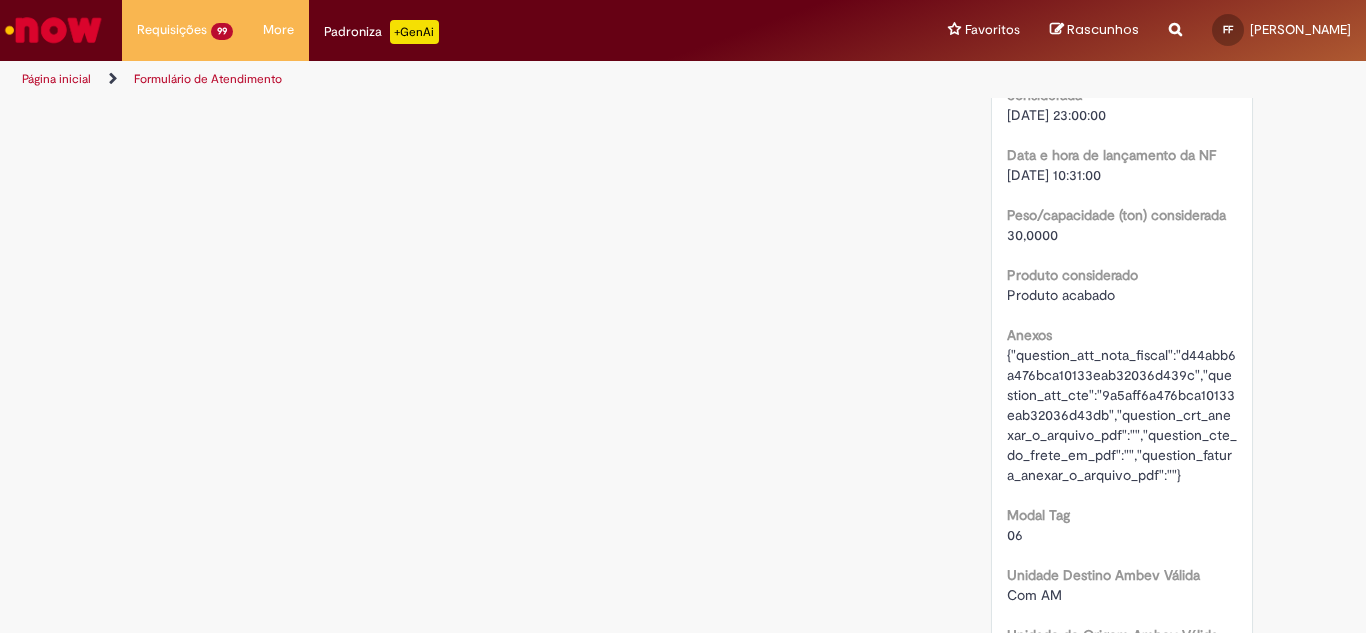scroll, scrollTop: 4115, scrollLeft: 0, axis: vertical 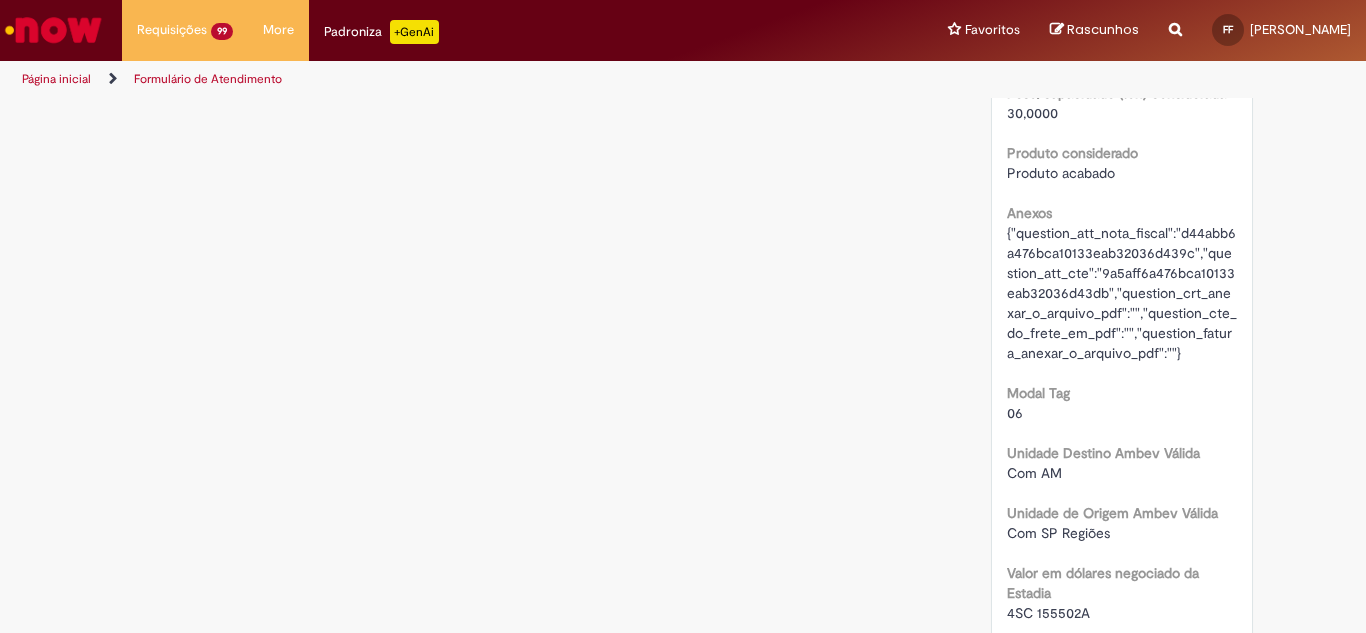 click on "{"question_att_nota_fiscal":"d44abb6a476bca10133eab32036d439c","question_att_cte":"9a5aff6a476bca10133eab32036d43db","question_crt_anexar_o_arquivo_pdf":"","question_cte_do_frete_em_pdf":"","question_fatura_anexar_o_arquivo_pdf":""}" at bounding box center (1122, 293) 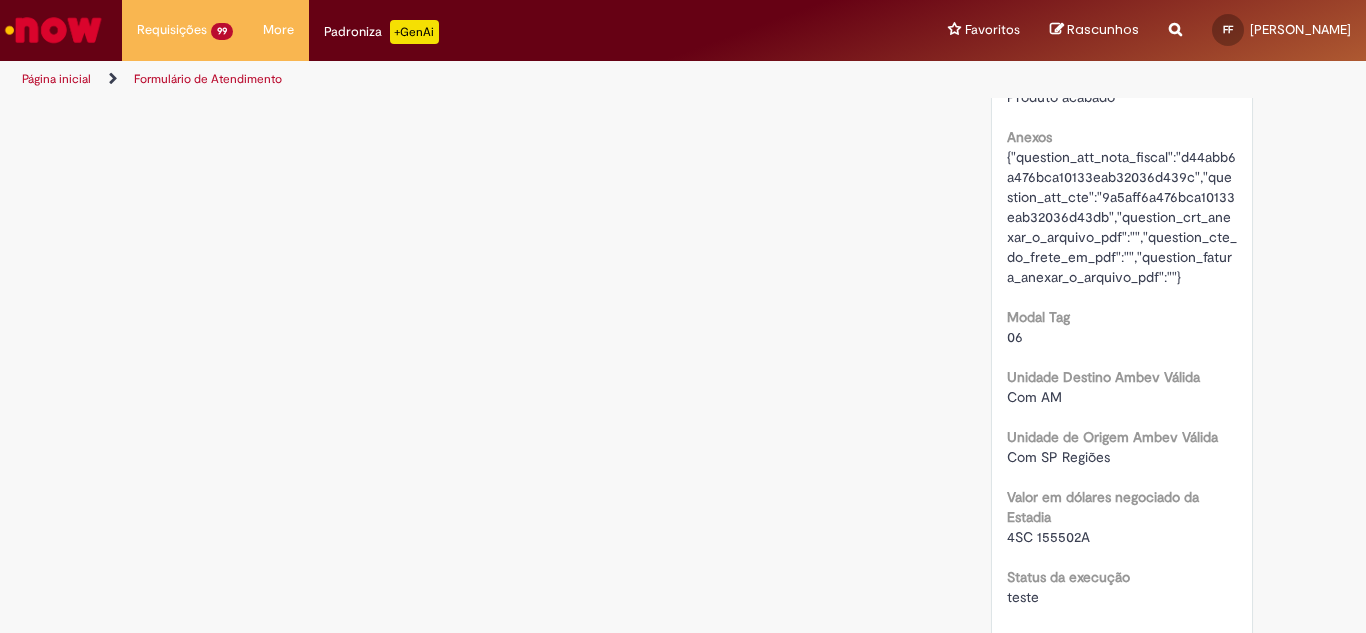 scroll, scrollTop: 4515, scrollLeft: 0, axis: vertical 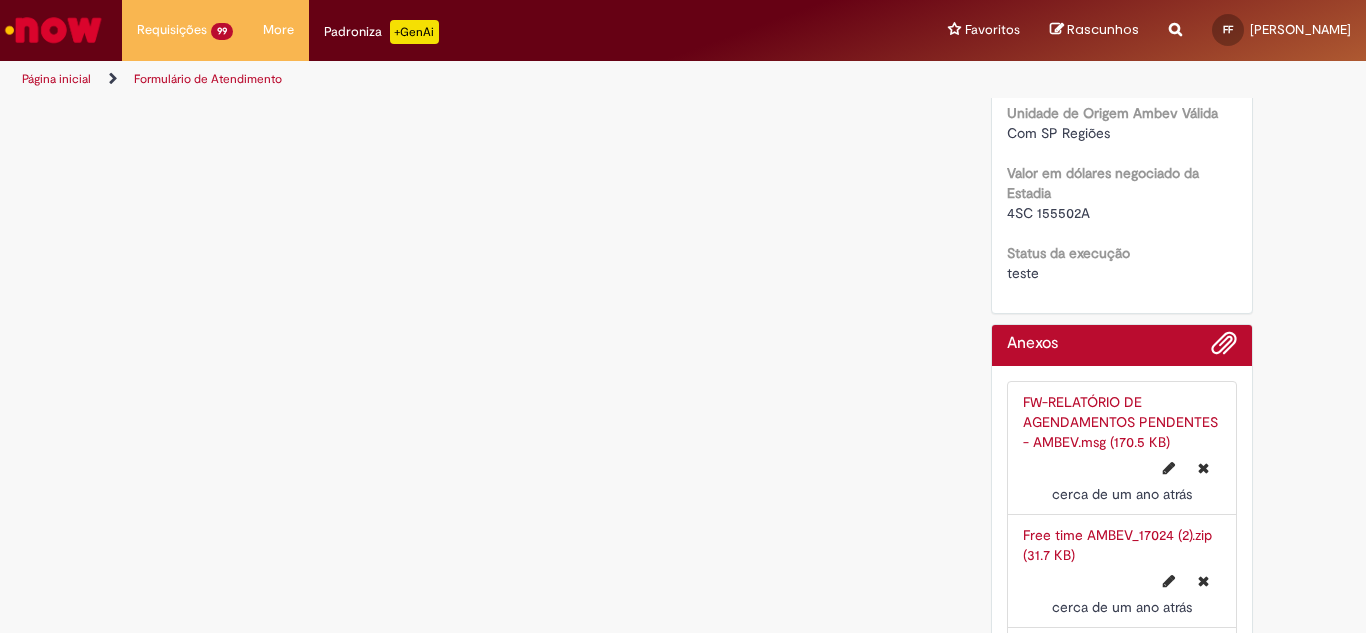 click on "FW-RELATÓRIO DE AGENDAMENTOS PENDENTES - AMBEV.msg (170.5 KB)" at bounding box center (1120, 422) 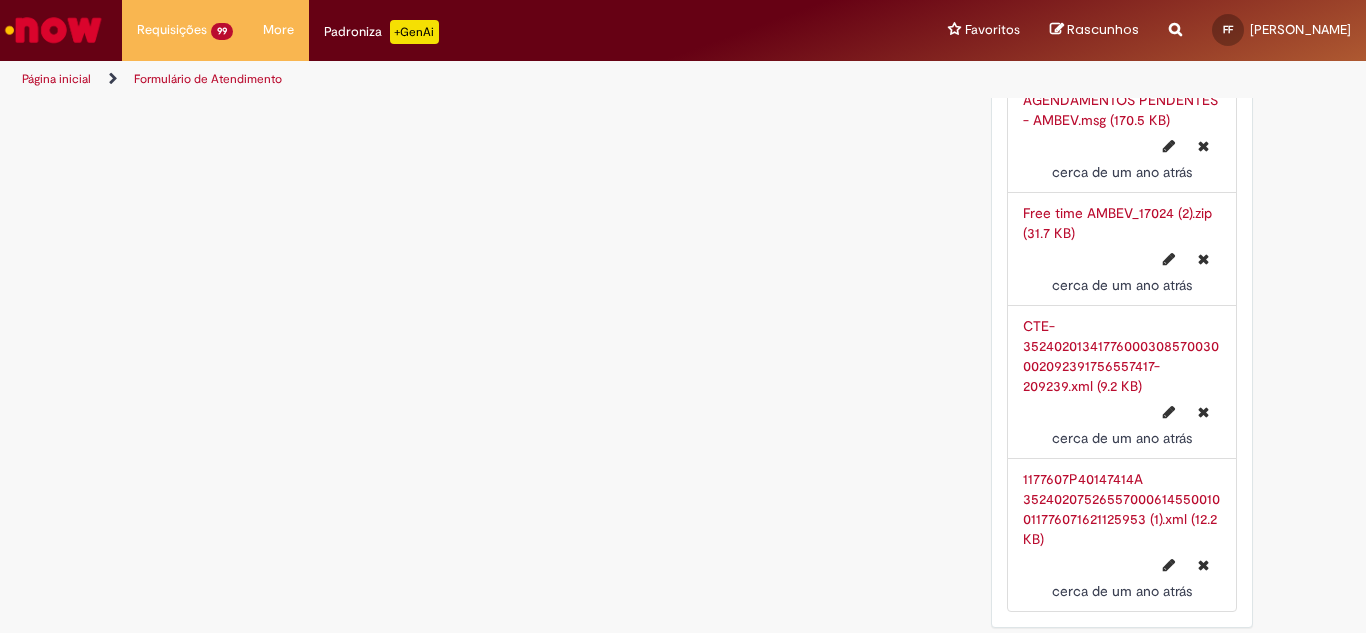 scroll, scrollTop: 4842, scrollLeft: 0, axis: vertical 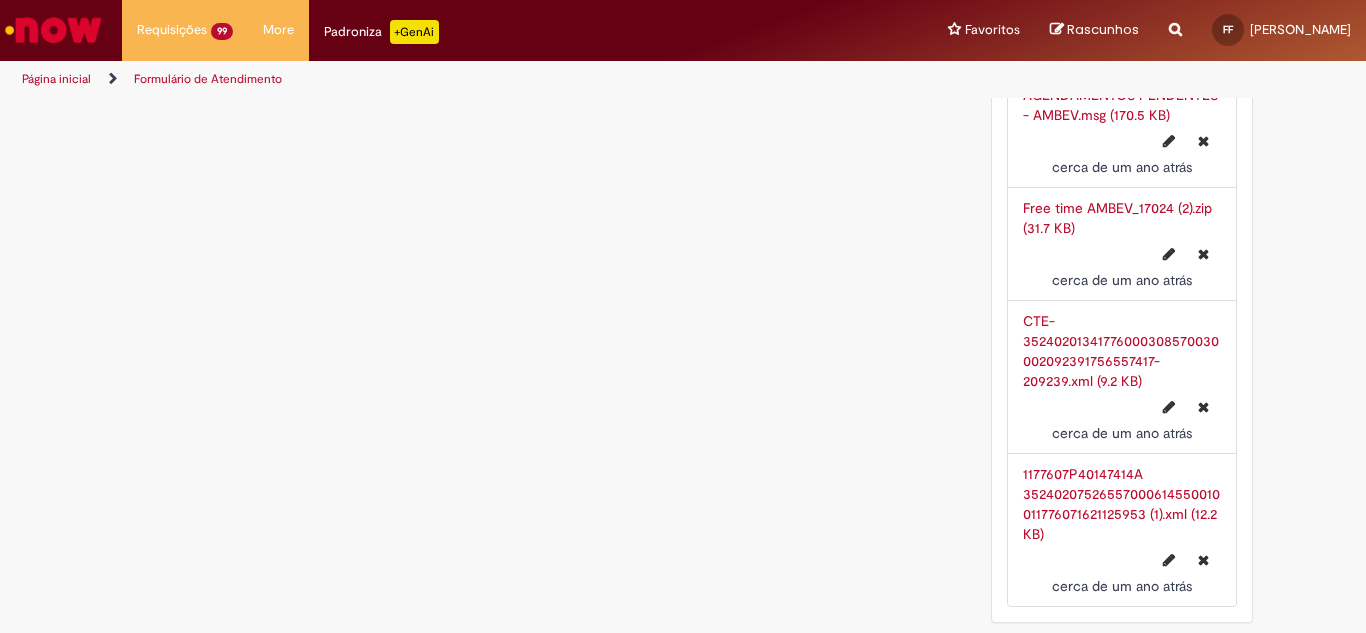 click on "1177607P40147414A 35240207526557000614550010011776071621125953 (1).xml (12.2 KB)" at bounding box center (1121, 504) 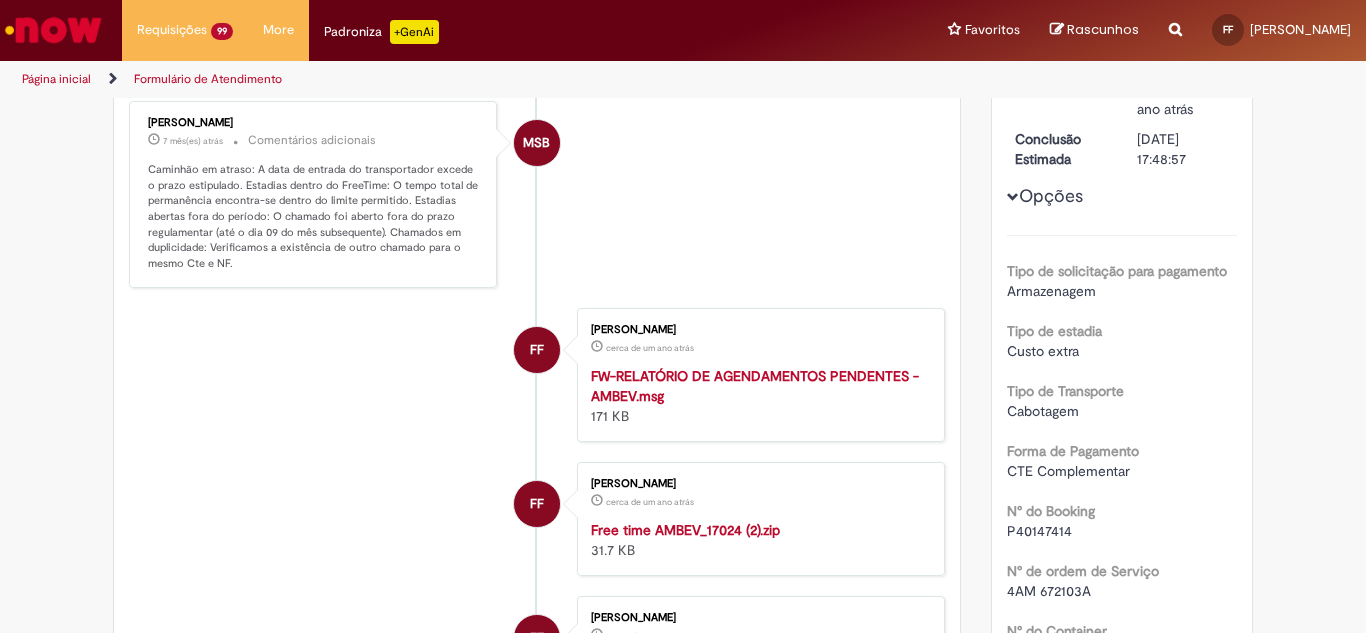 scroll, scrollTop: 0, scrollLeft: 0, axis: both 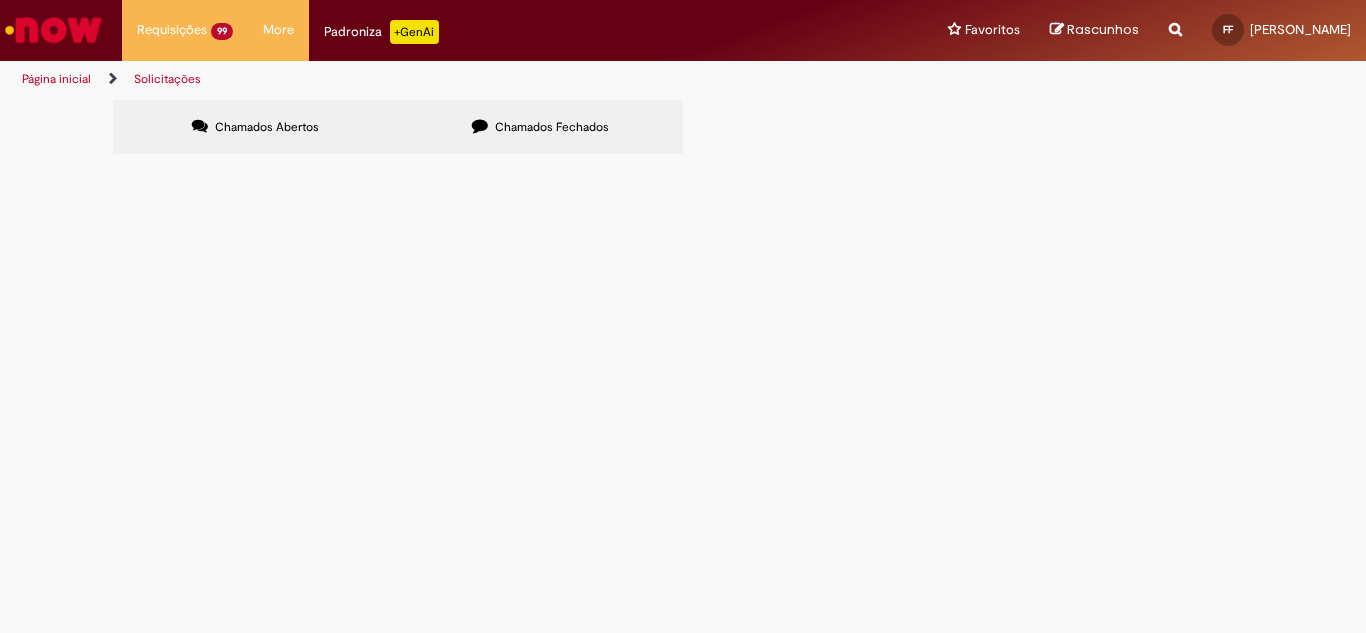 click at bounding box center (0, 0) 